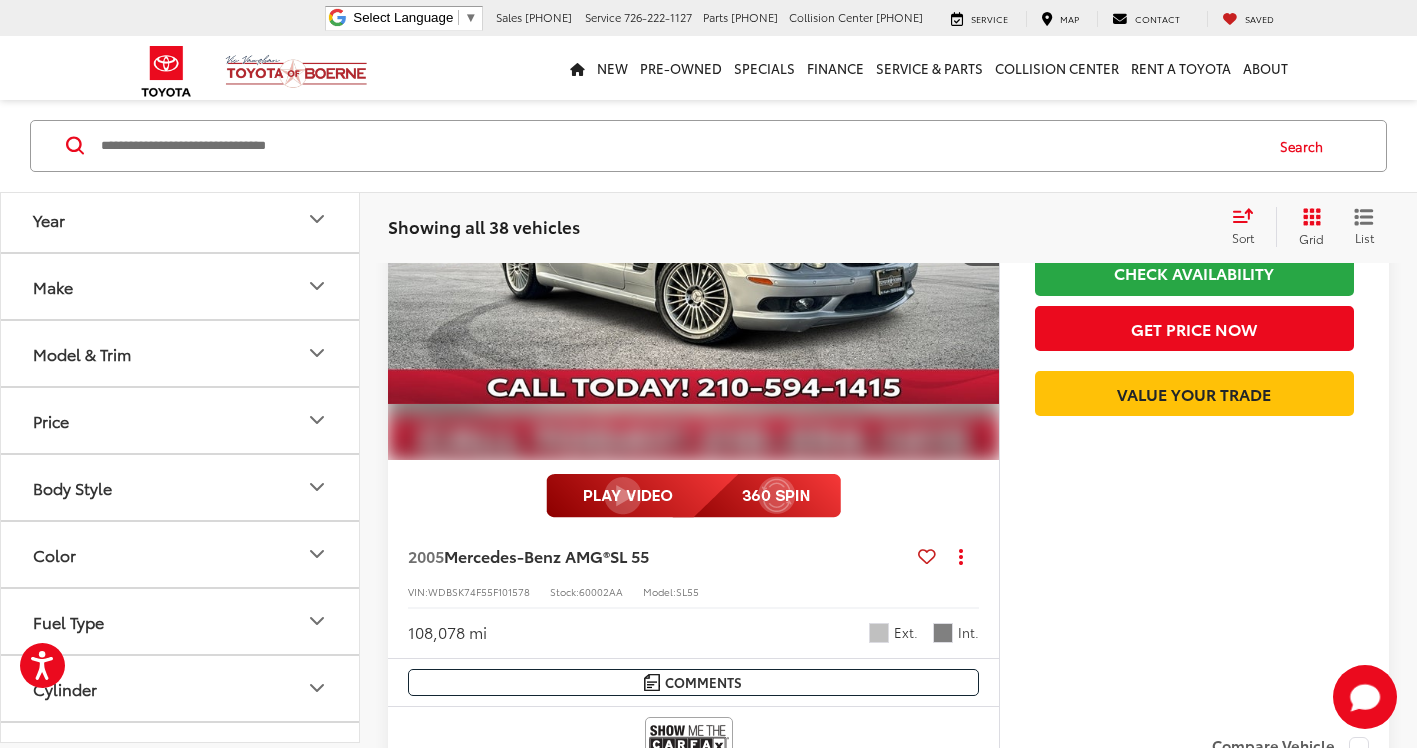 scroll, scrollTop: 0, scrollLeft: 0, axis: both 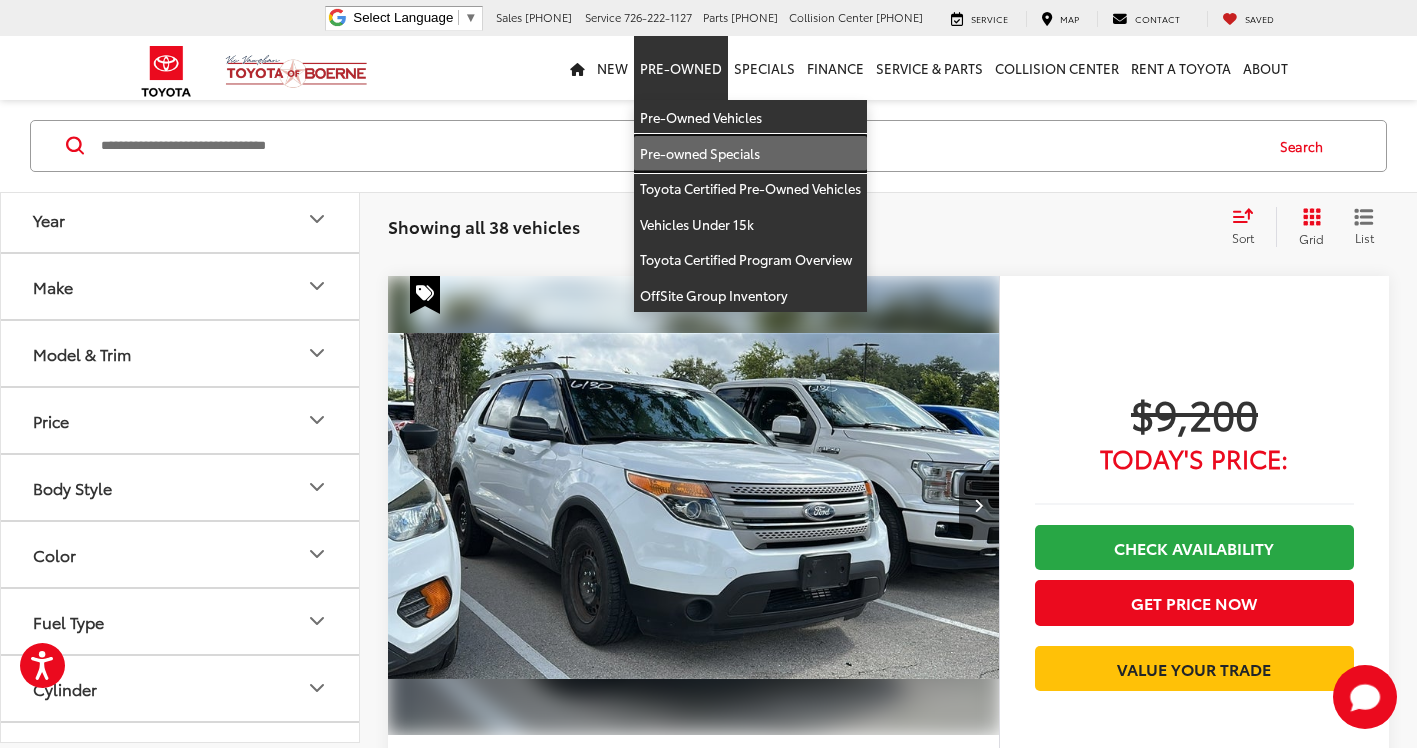 drag, startPoint x: 676, startPoint y: 145, endPoint x: 851, endPoint y: 172, distance: 177.0706 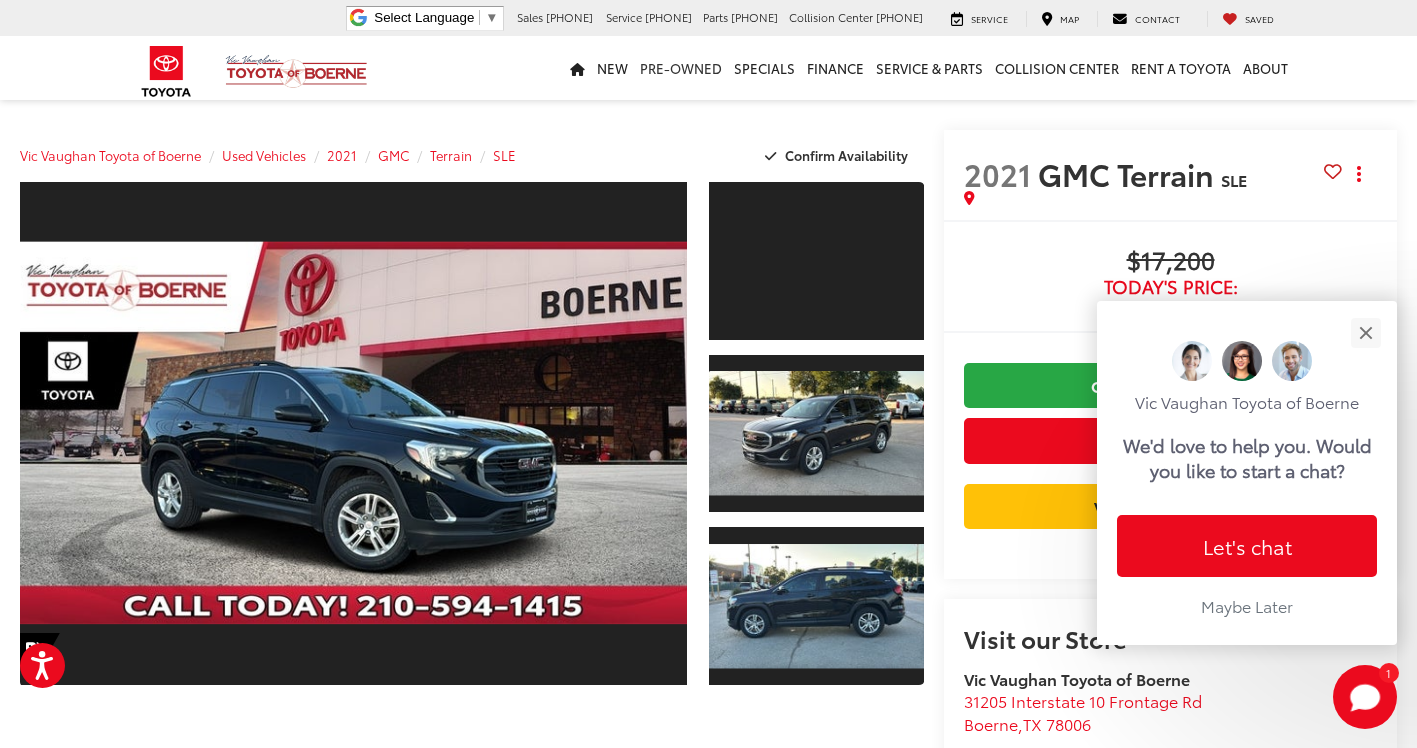 scroll, scrollTop: 0, scrollLeft: 0, axis: both 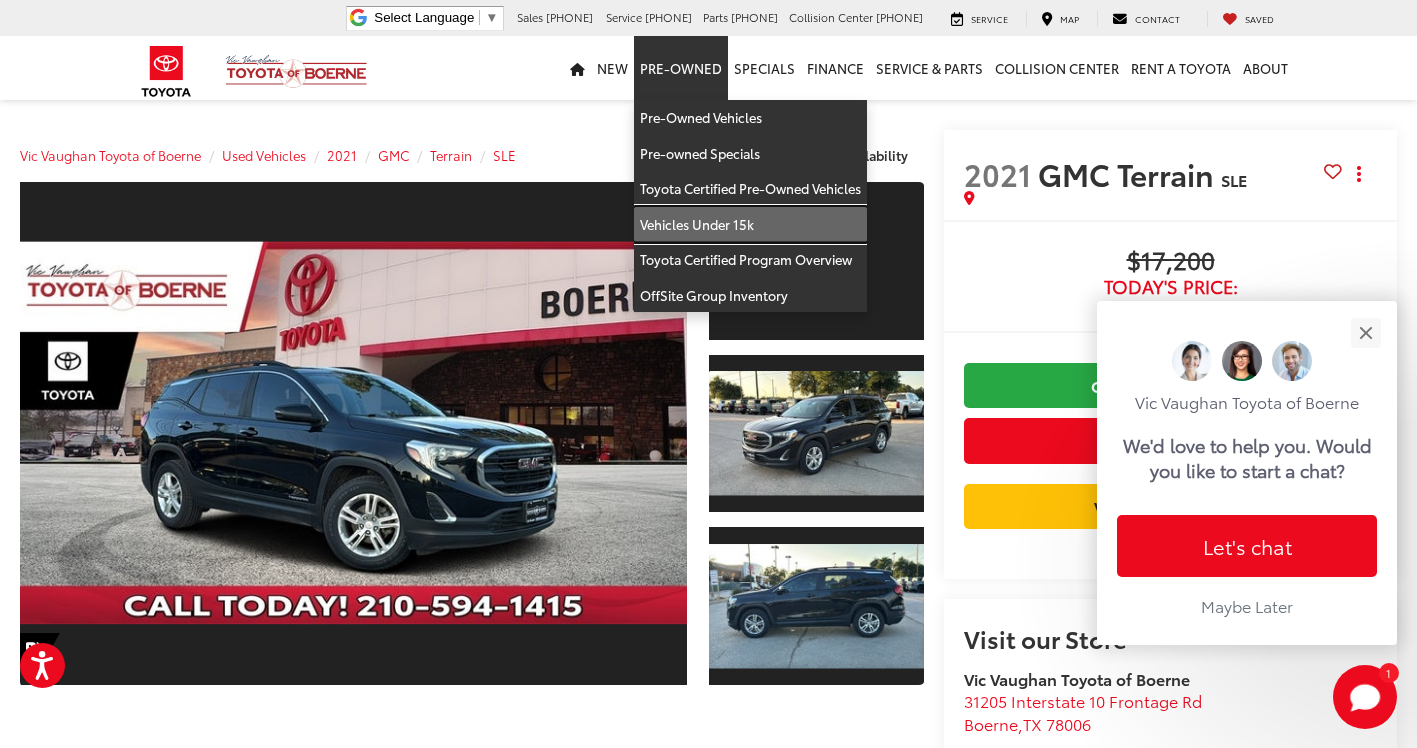 click on "Vehicles Under 15k" at bounding box center (750, 225) 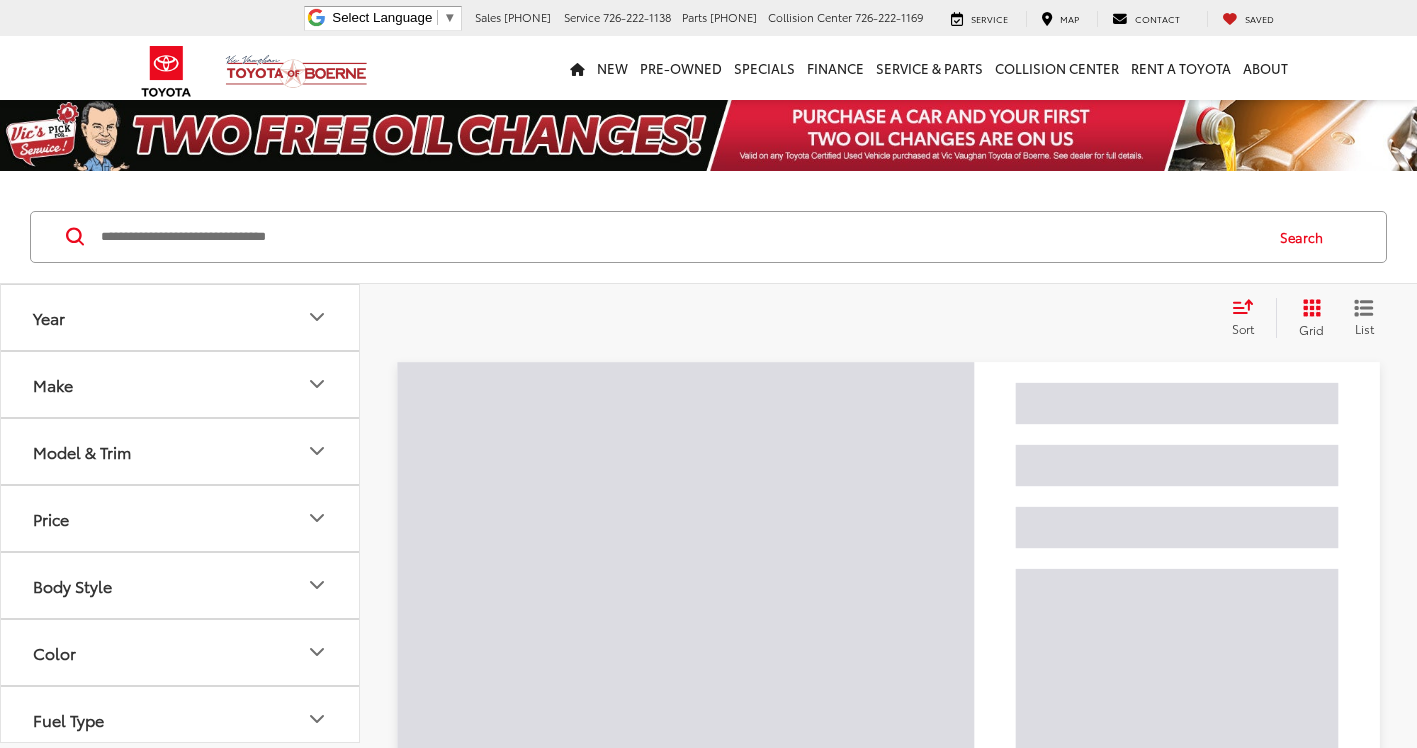 scroll, scrollTop: 0, scrollLeft: 0, axis: both 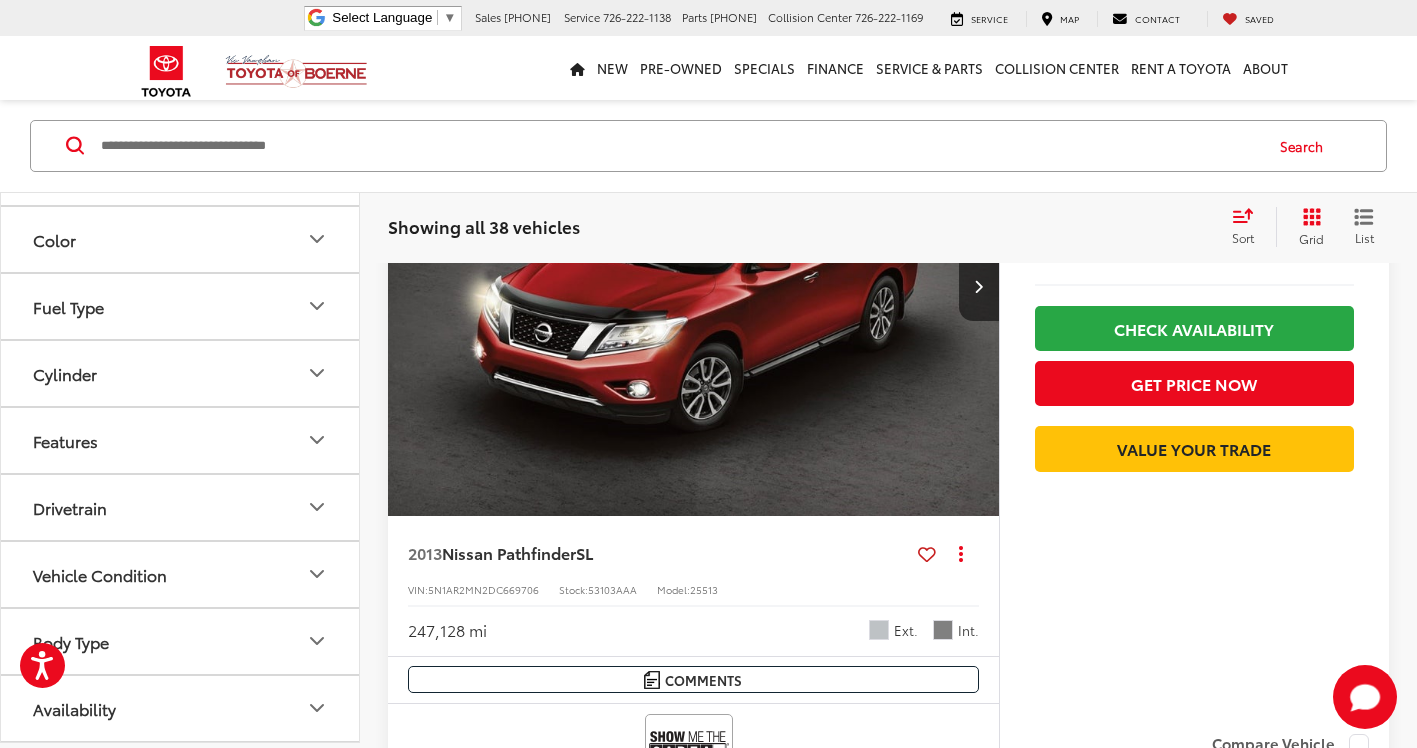 click on "Body Type" at bounding box center [181, 641] 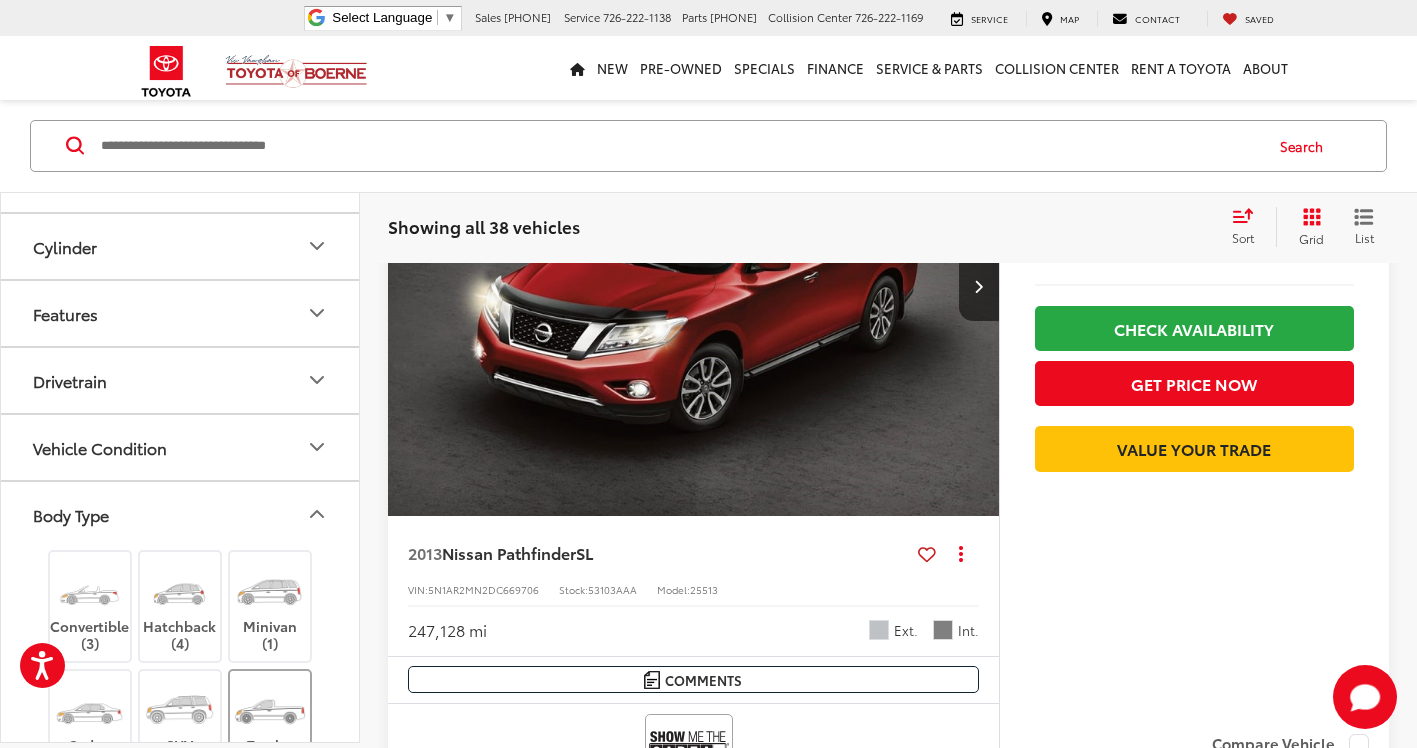 scroll, scrollTop: 715, scrollLeft: 0, axis: vertical 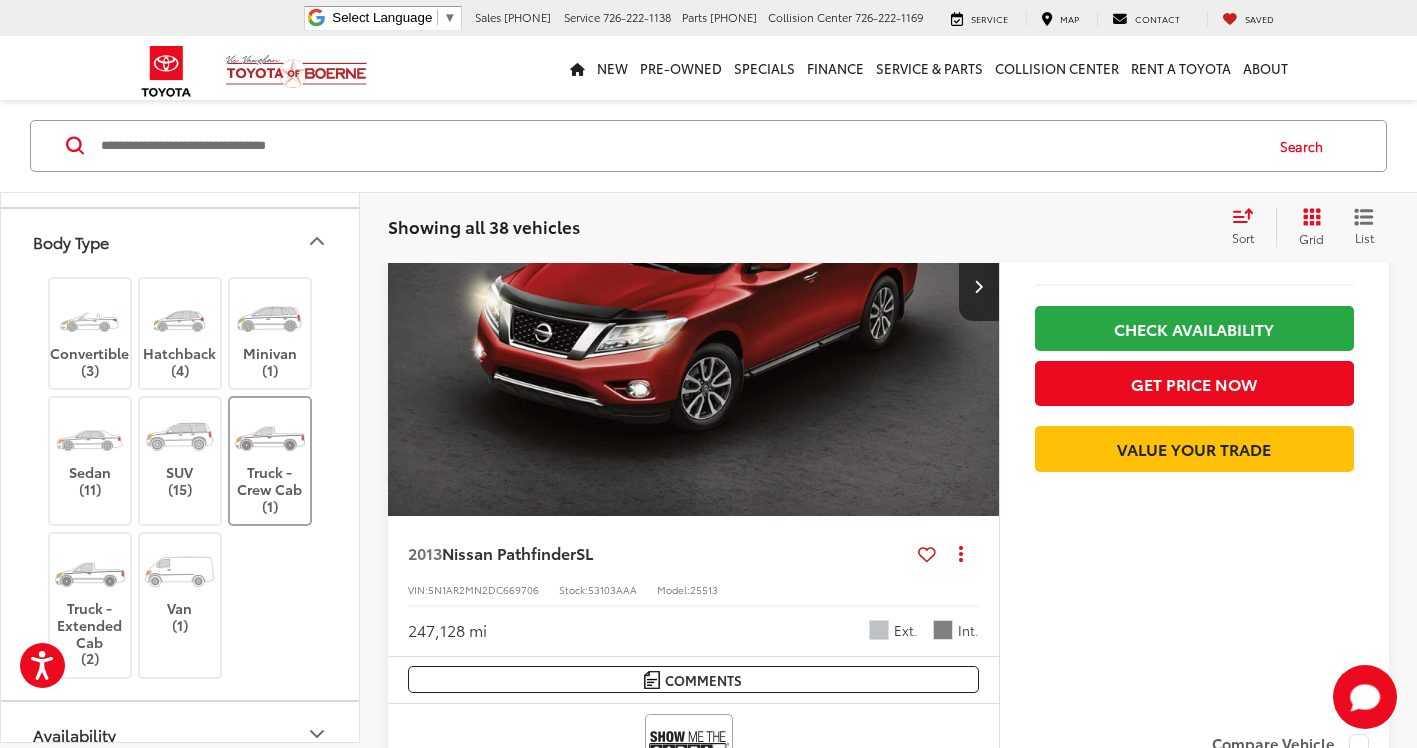 click on "Truck - Crew Cab   (1)" at bounding box center (270, 461) 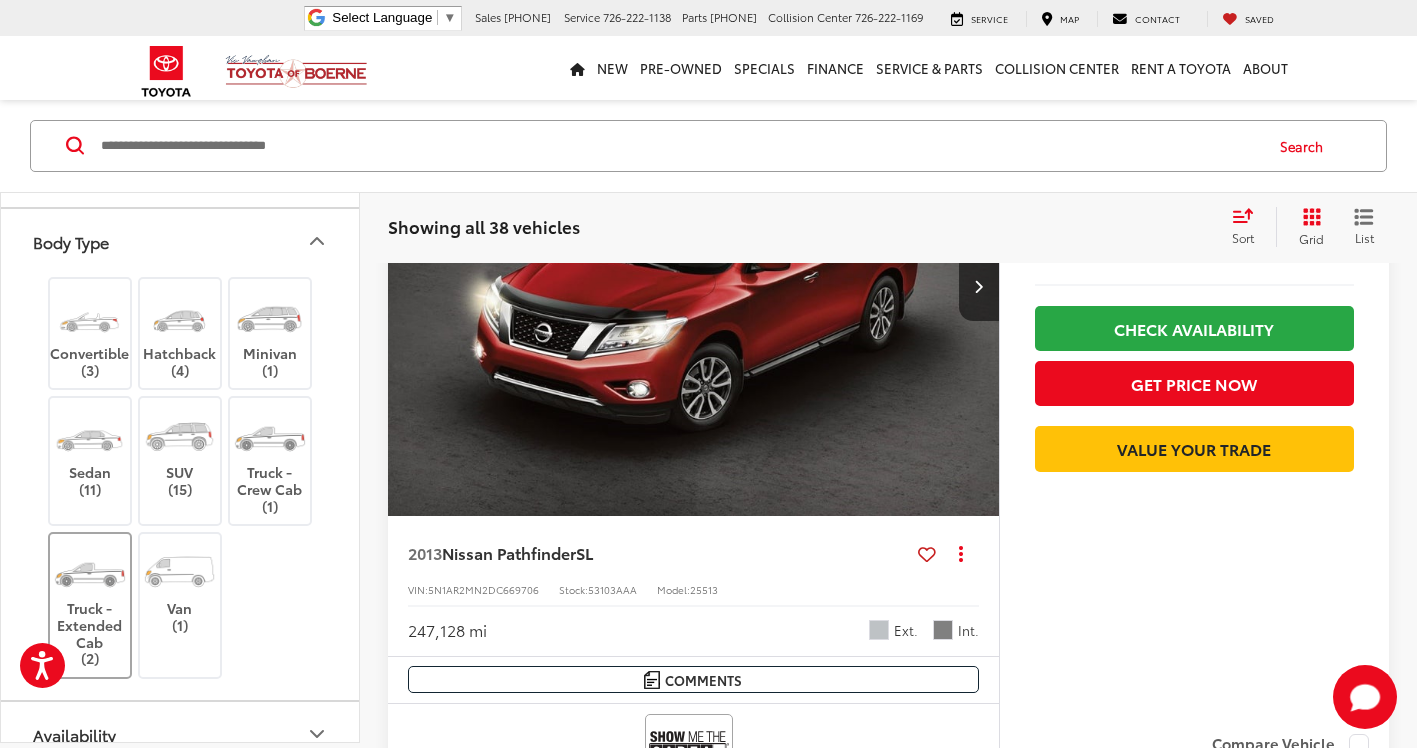 click at bounding box center [89, 572] 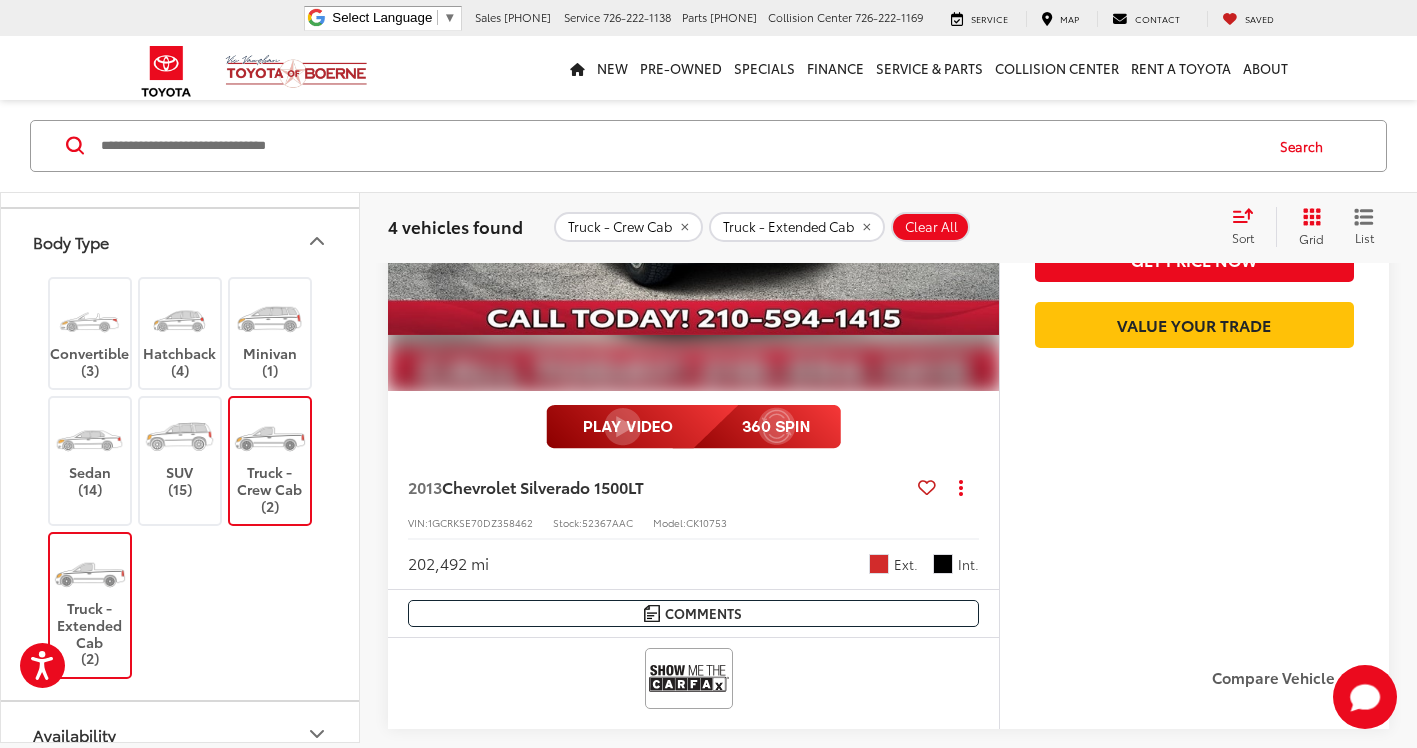 scroll, scrollTop: 1249, scrollLeft: 0, axis: vertical 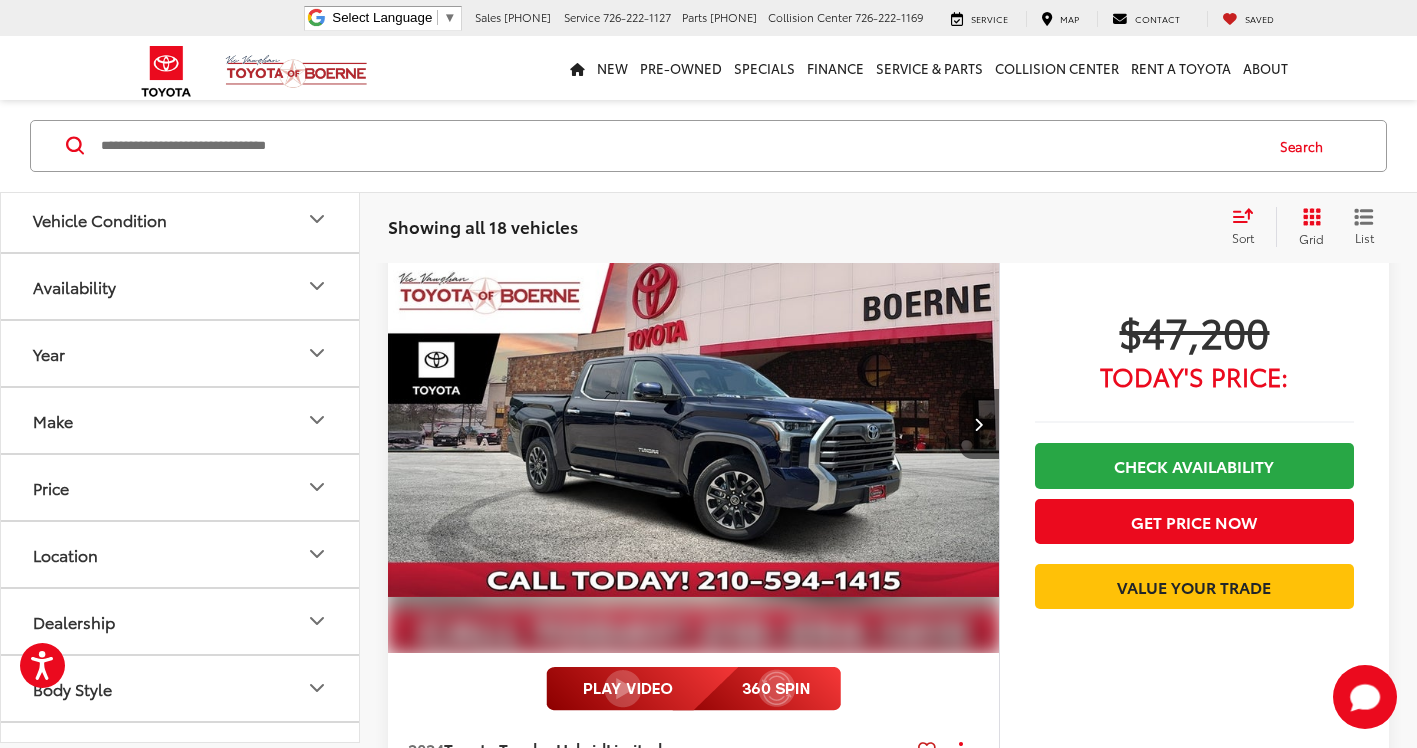 click on "$47,200
Today's Price:
Check Availability
Get Price Now
Value Your Trade" at bounding box center [1194, 546] 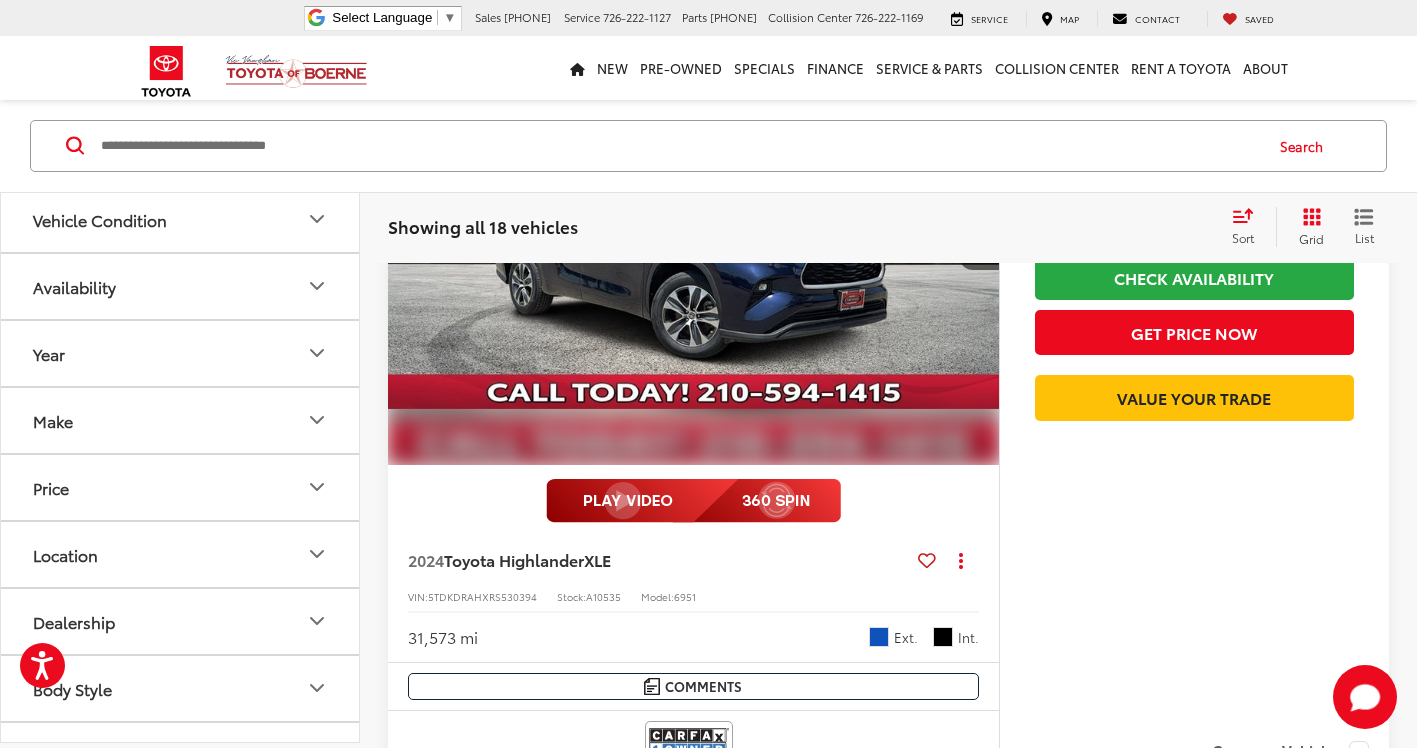 scroll, scrollTop: 800, scrollLeft: 0, axis: vertical 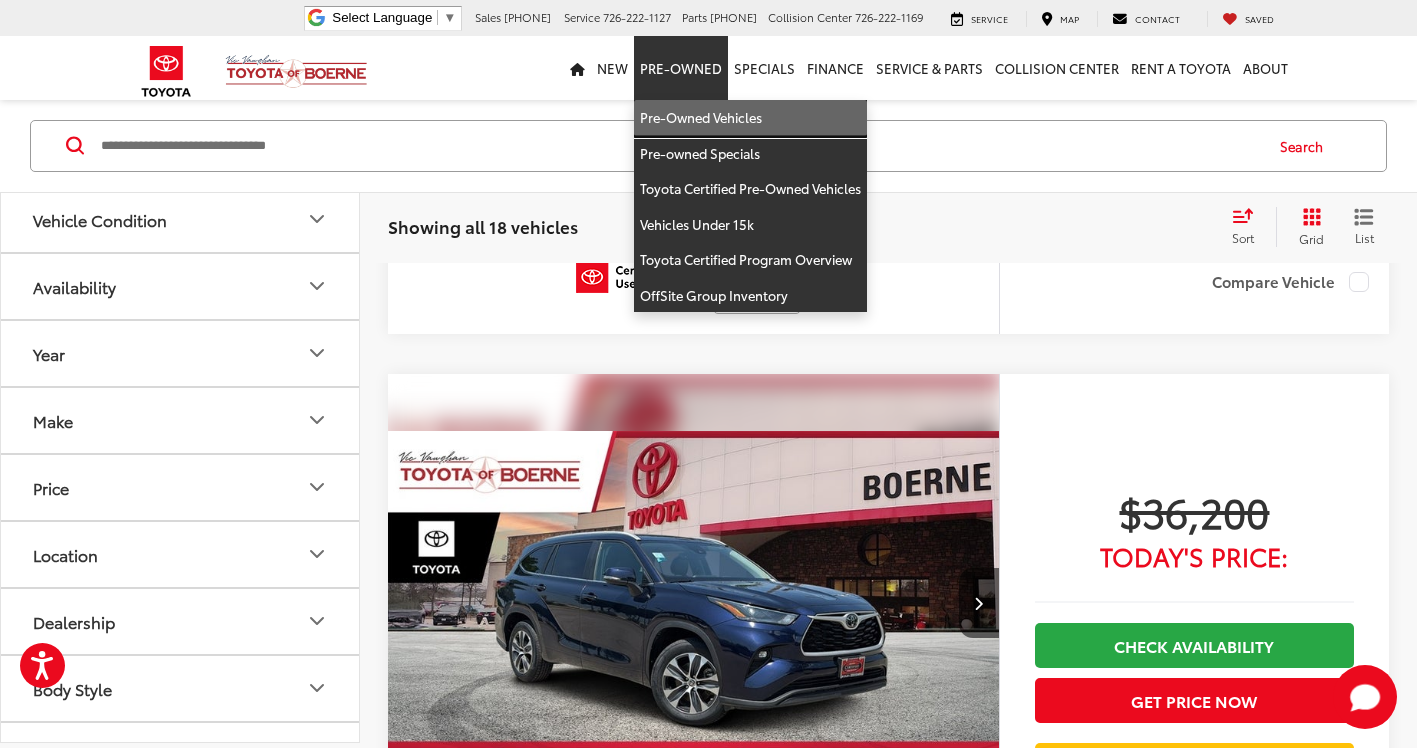 click on "Pre-Owned Vehicles" at bounding box center (750, 118) 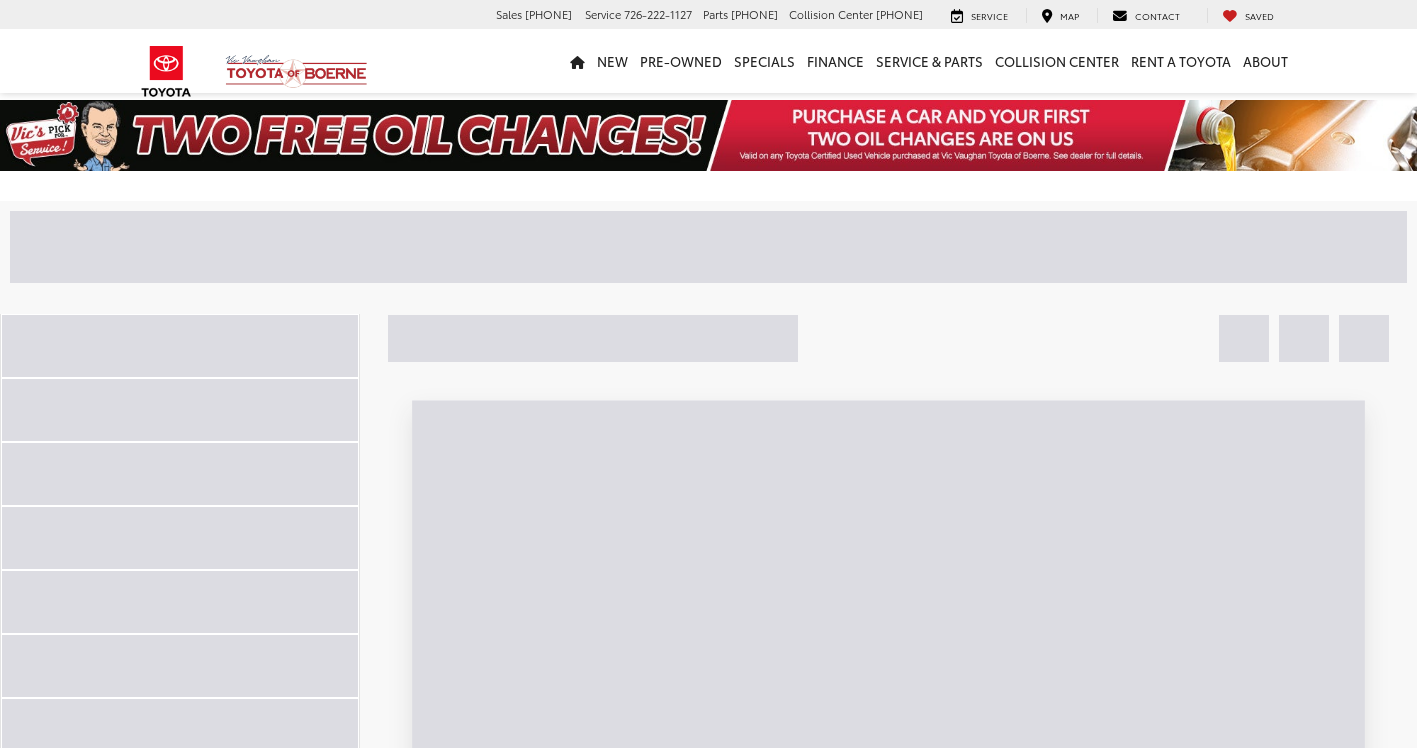scroll, scrollTop: 0, scrollLeft: 0, axis: both 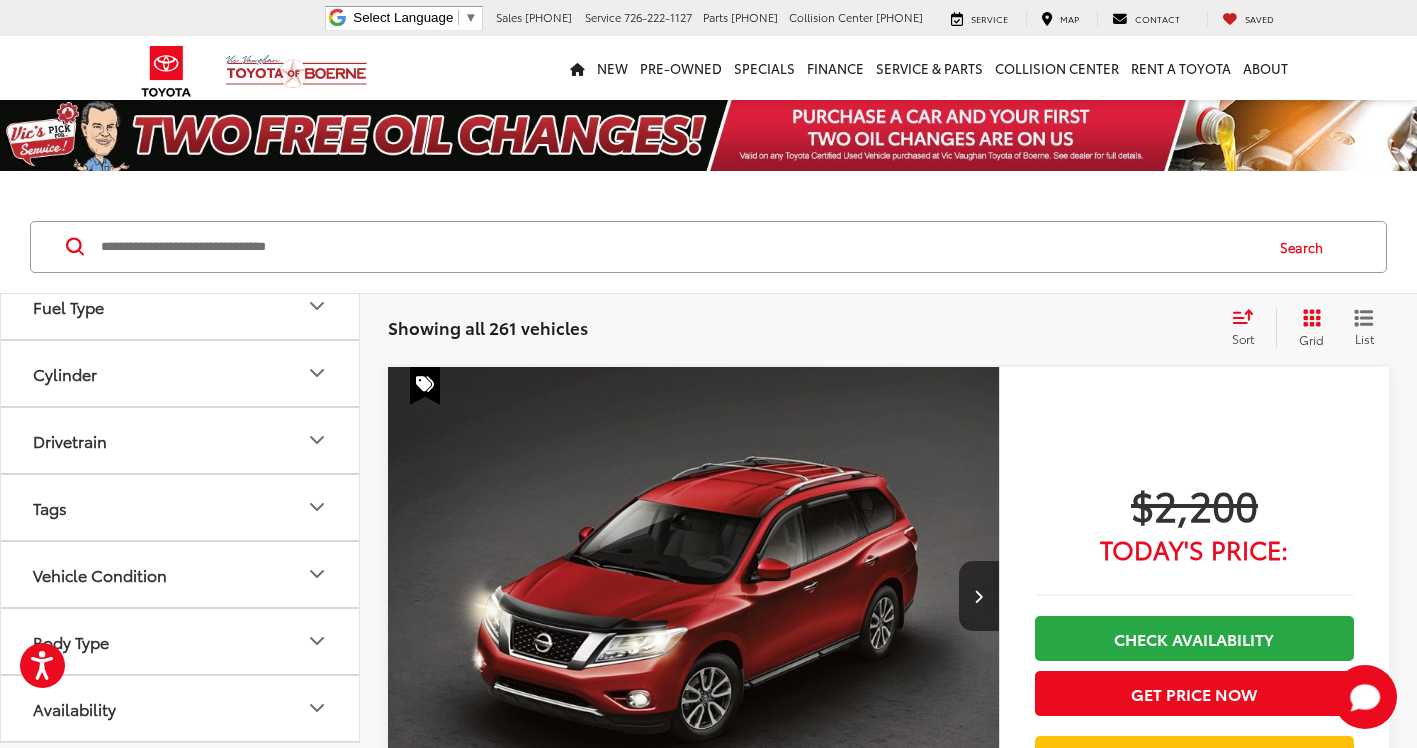 click on "Body Type" at bounding box center [181, 641] 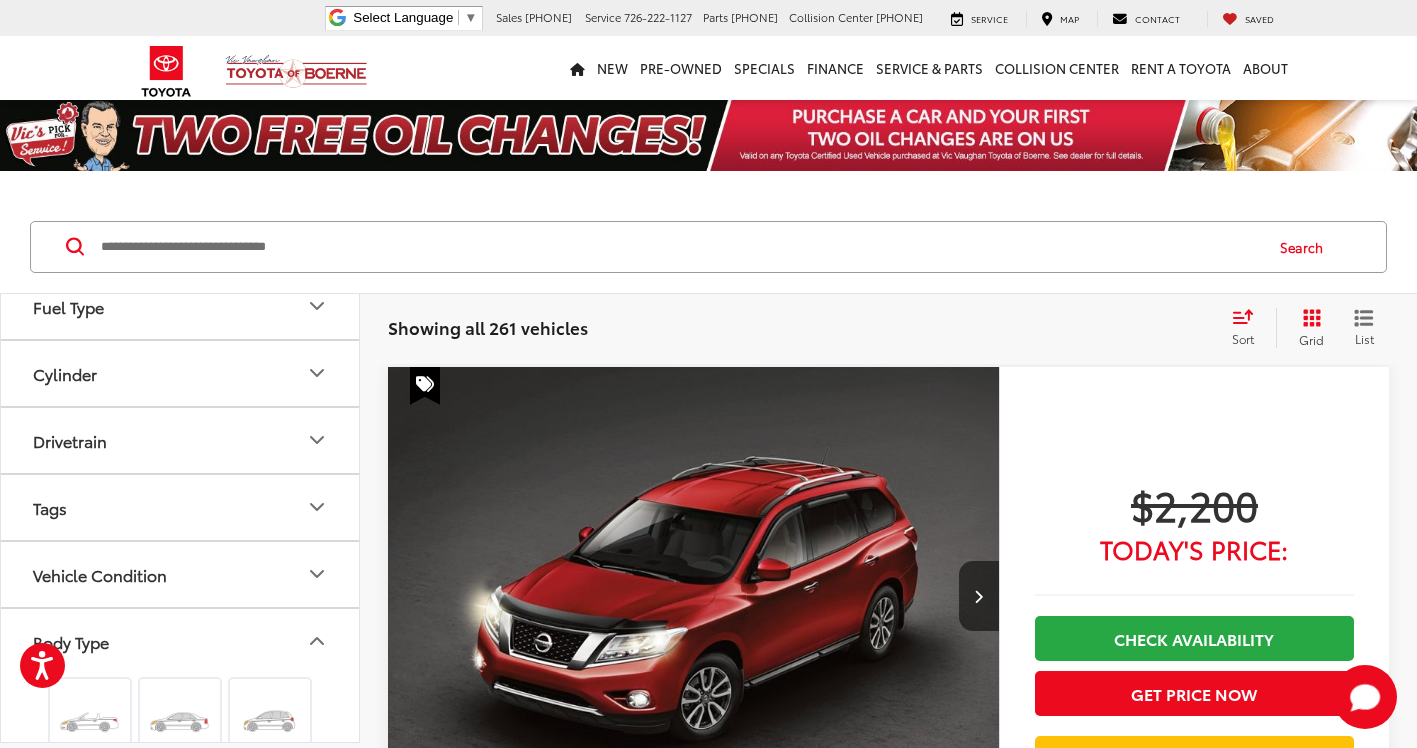 scroll, scrollTop: 923, scrollLeft: 0, axis: vertical 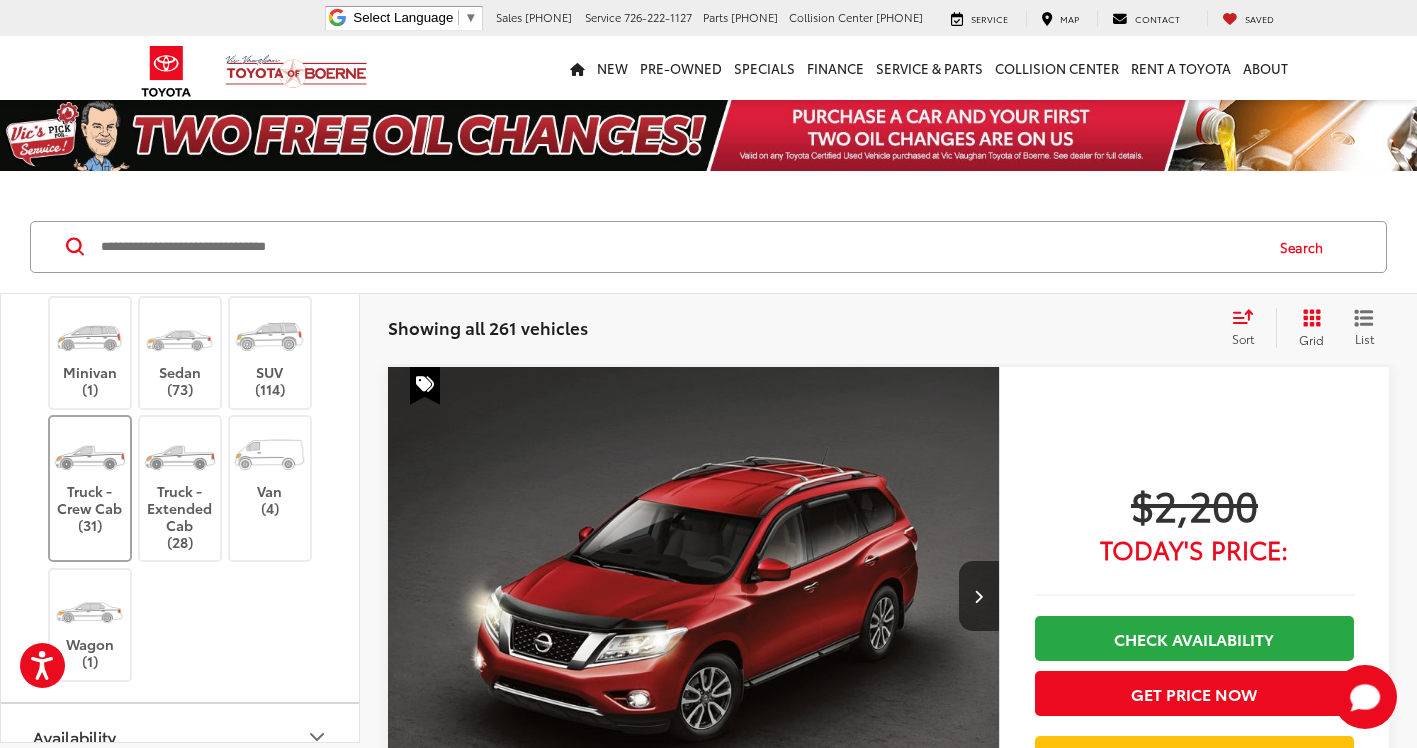 click on "Truck - Crew Cab   (31)" at bounding box center [90, 480] 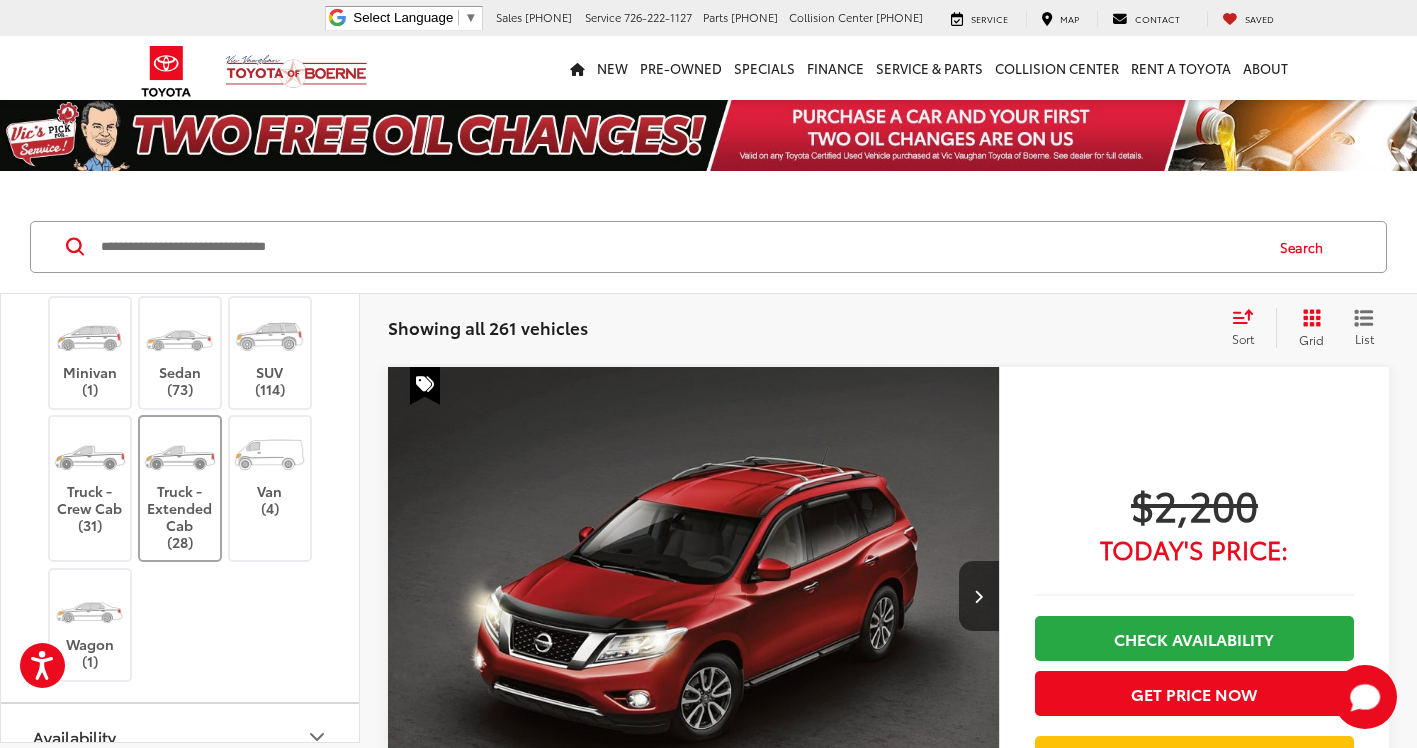 click on "Truck - Extended Cab   (28)" at bounding box center (180, 488) 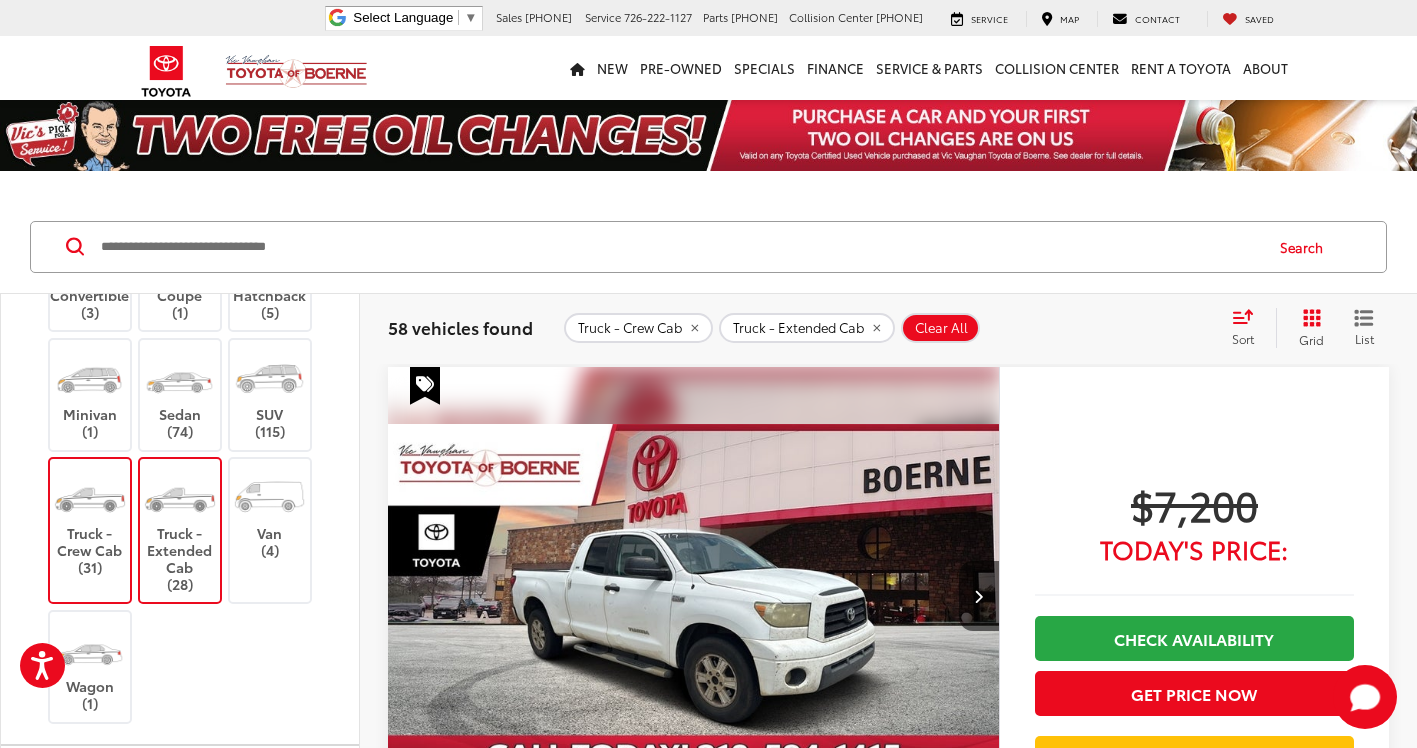 scroll, scrollTop: 113, scrollLeft: 0, axis: vertical 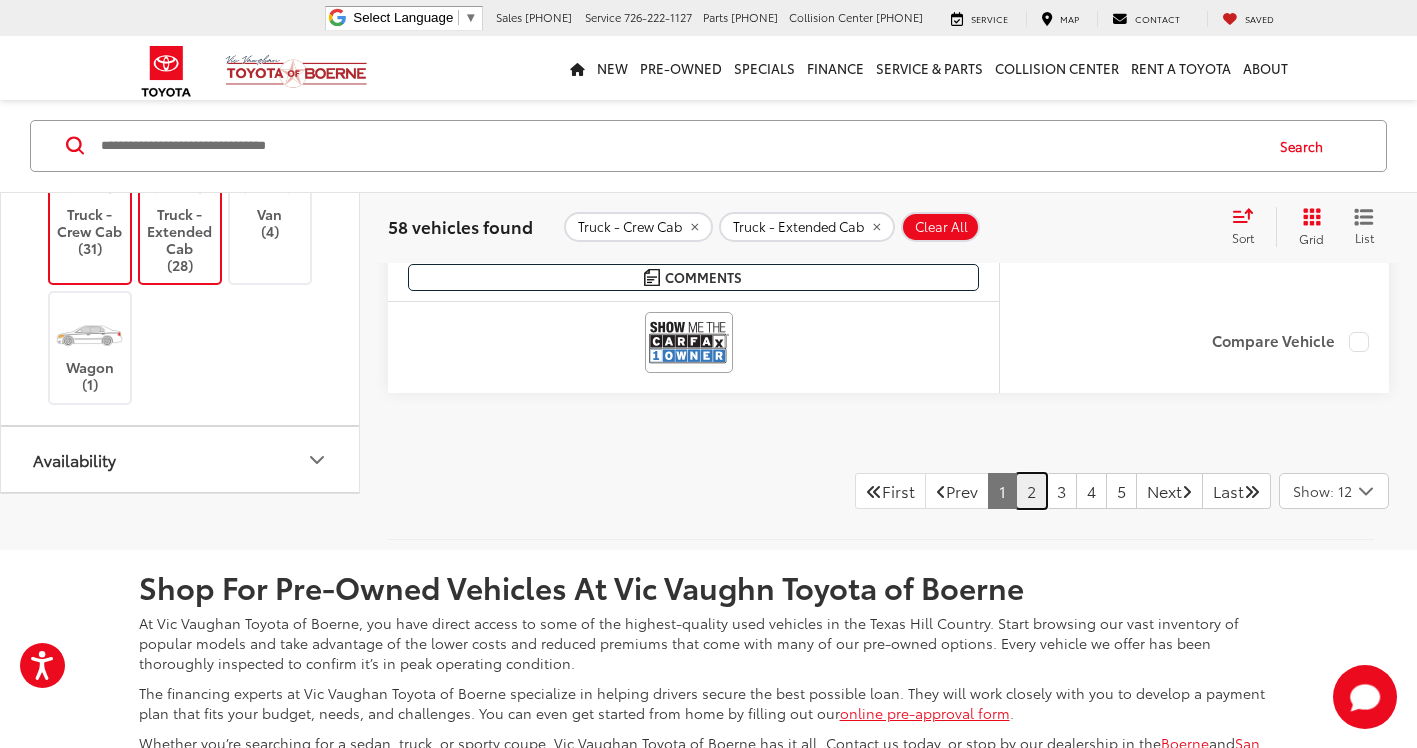 click on "2" at bounding box center [1031, 491] 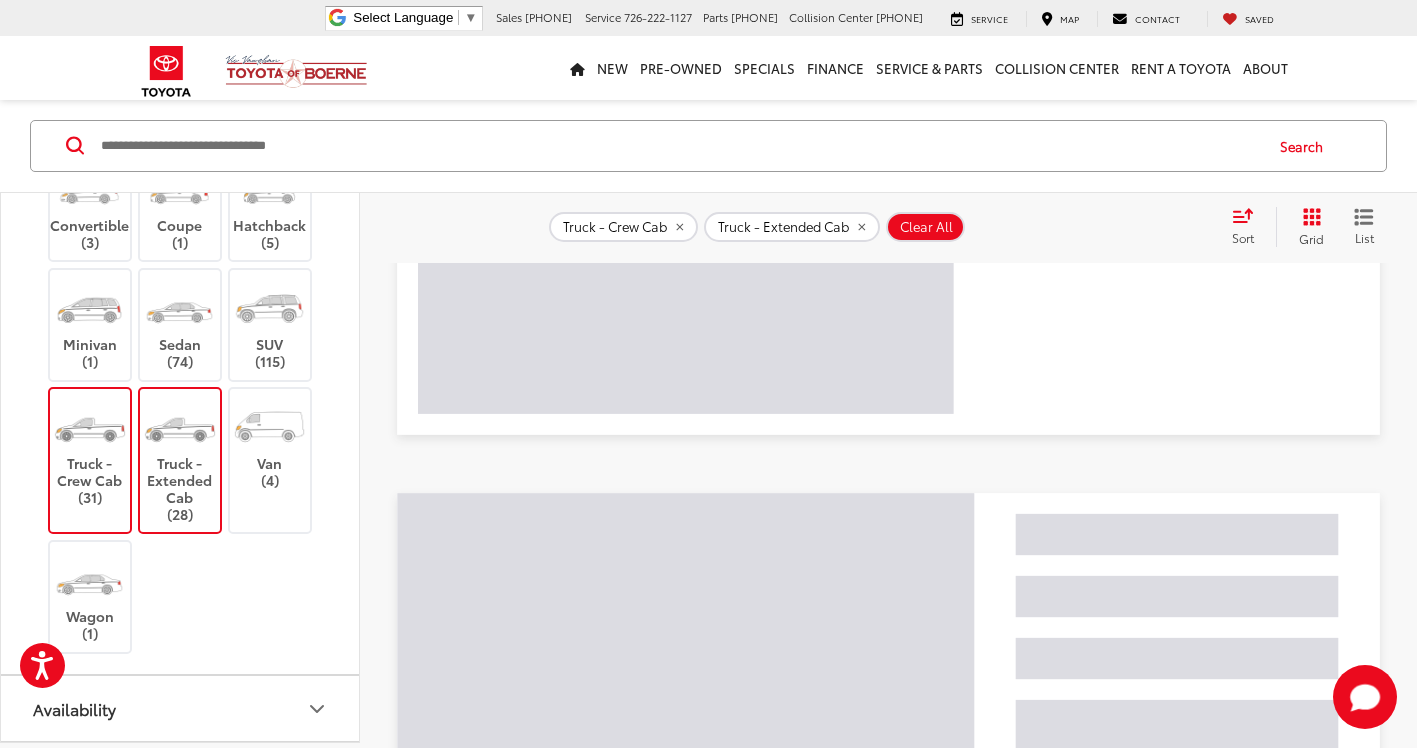 scroll, scrollTop: 373, scrollLeft: 0, axis: vertical 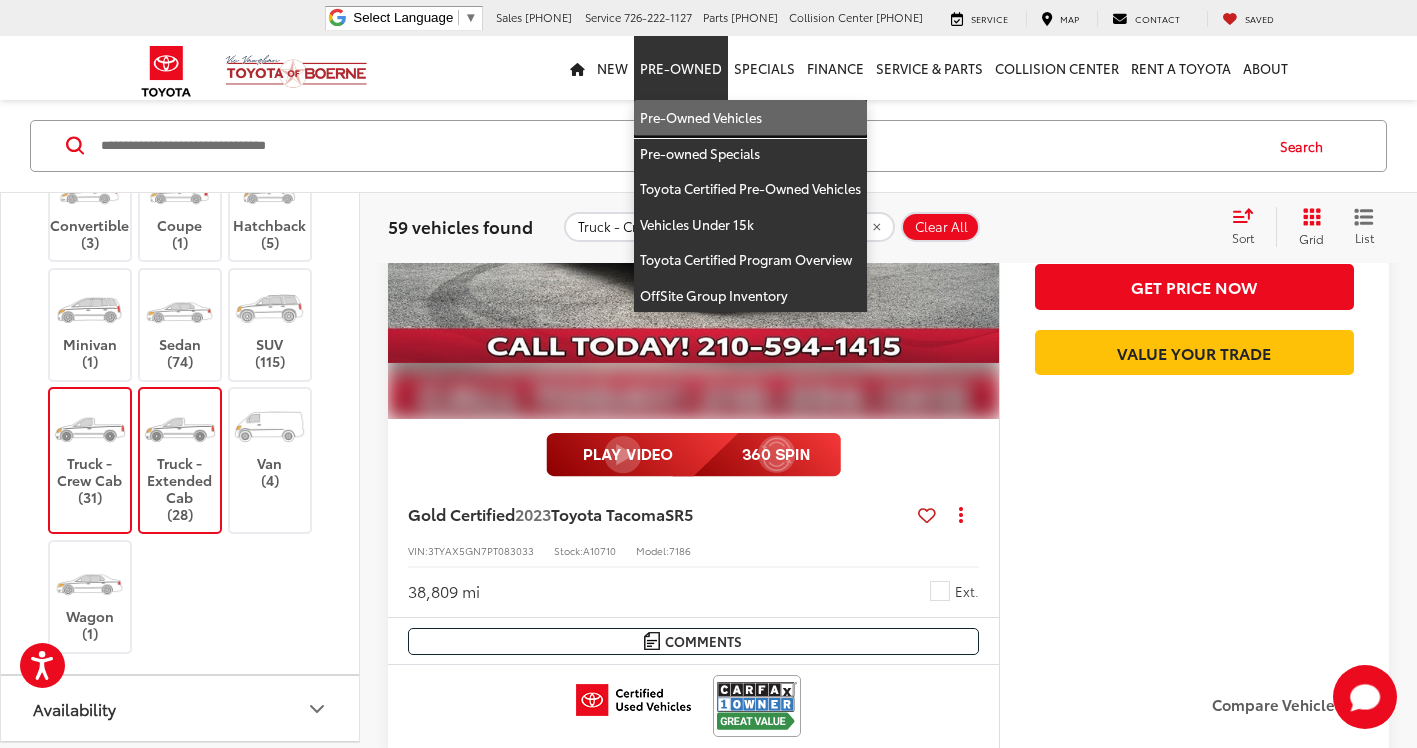 click on "Pre-Owned Vehicles" at bounding box center [750, 118] 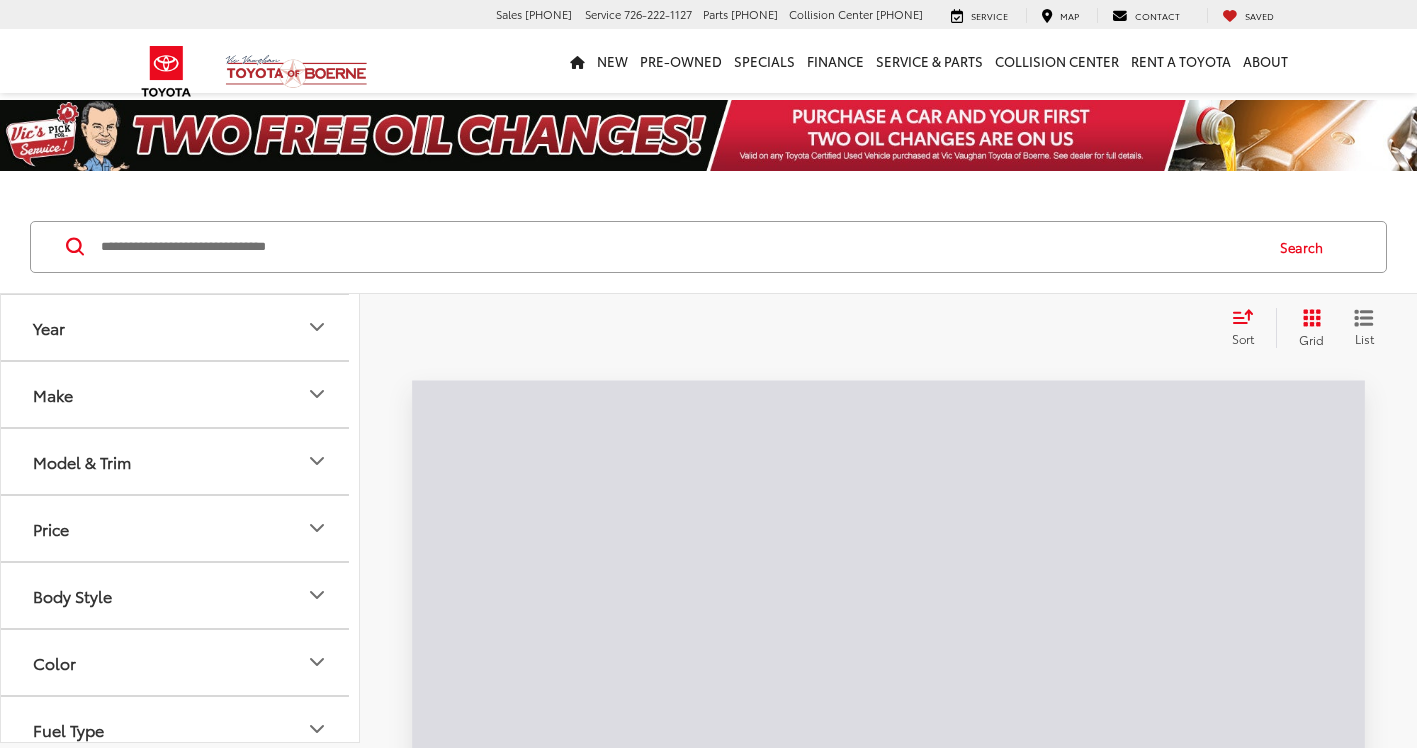 scroll, scrollTop: 0, scrollLeft: 0, axis: both 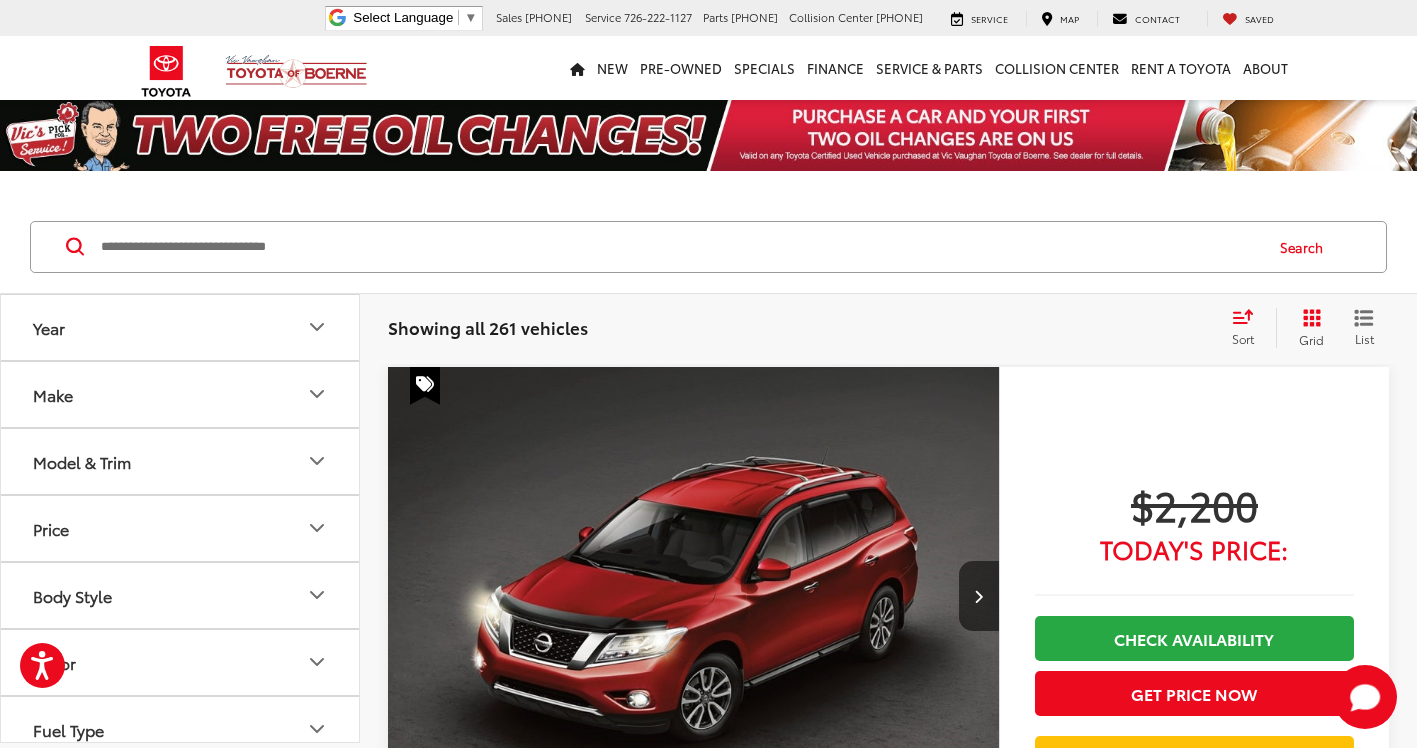 click at bounding box center (680, 247) 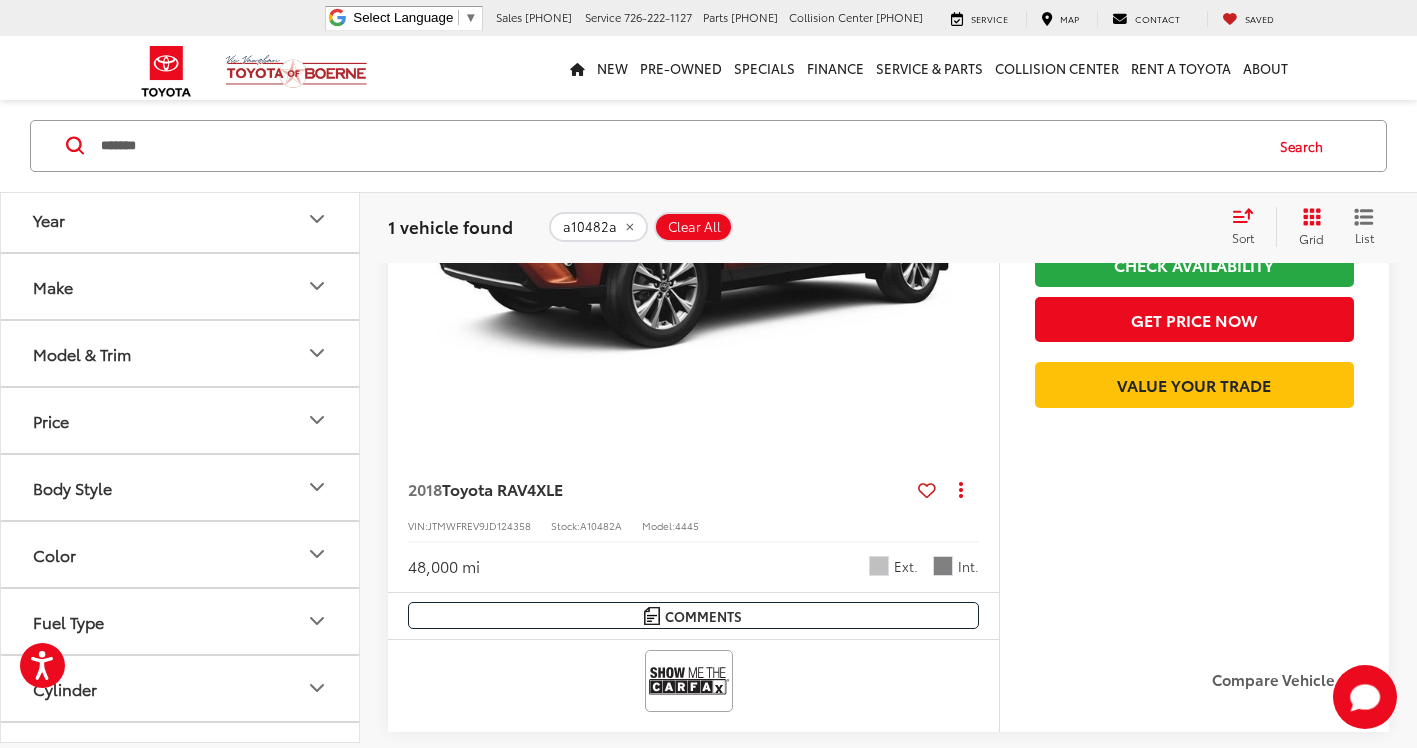 scroll, scrollTop: 500, scrollLeft: 0, axis: vertical 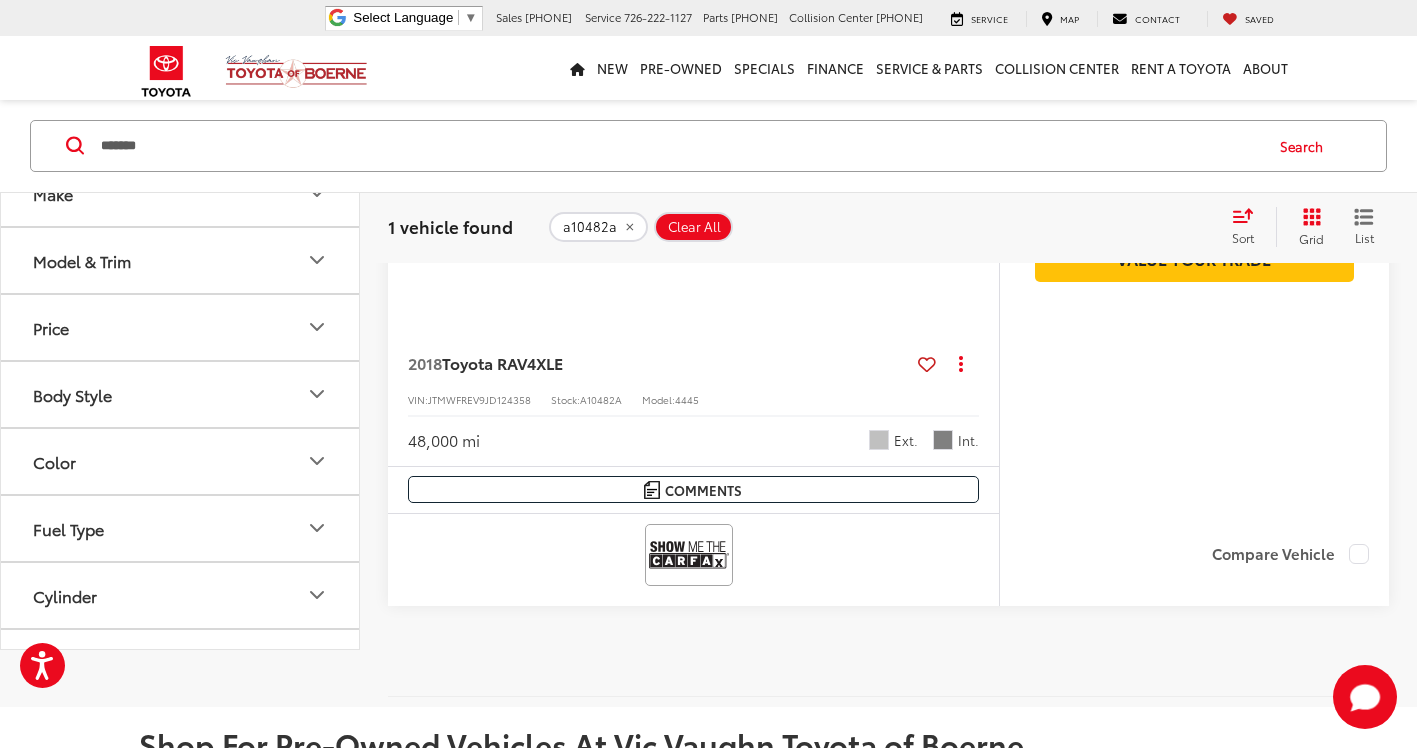 click on "*******" at bounding box center [680, 146] 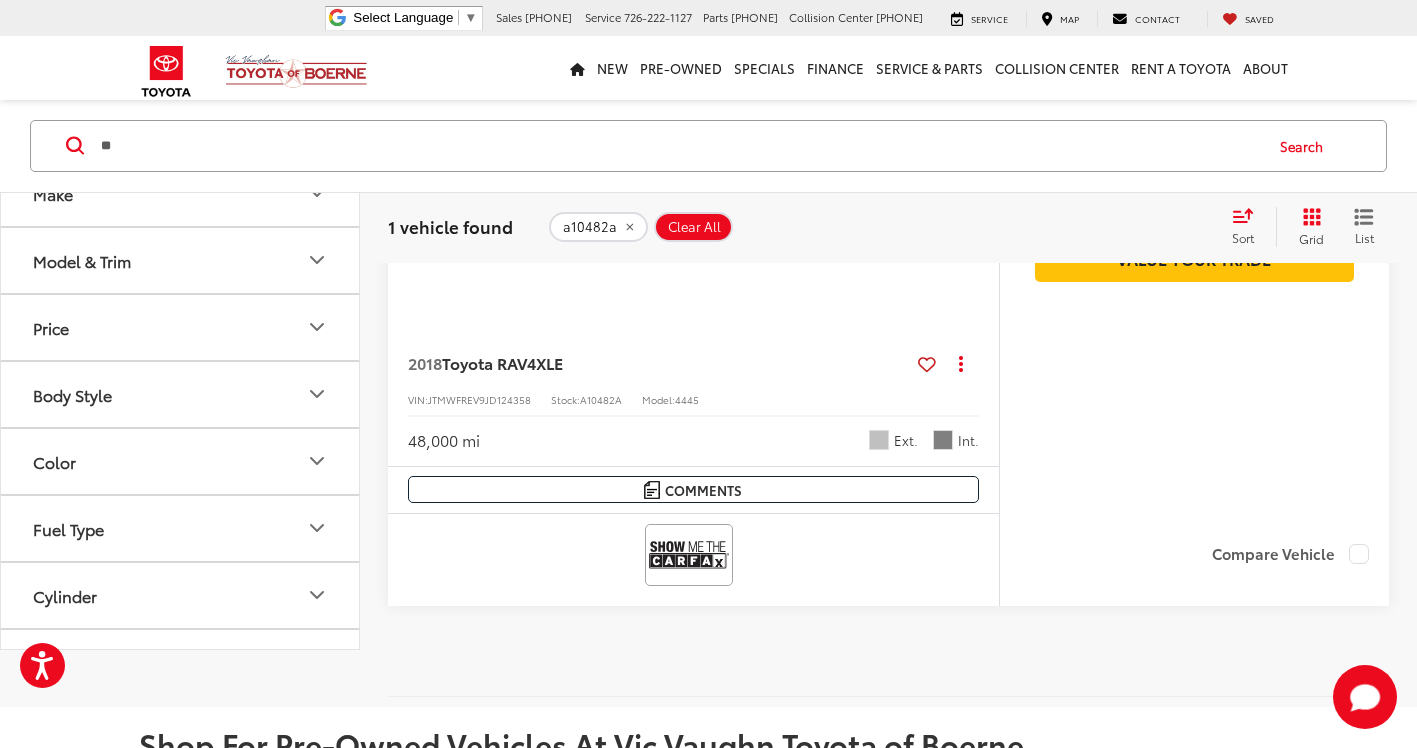 type on "*" 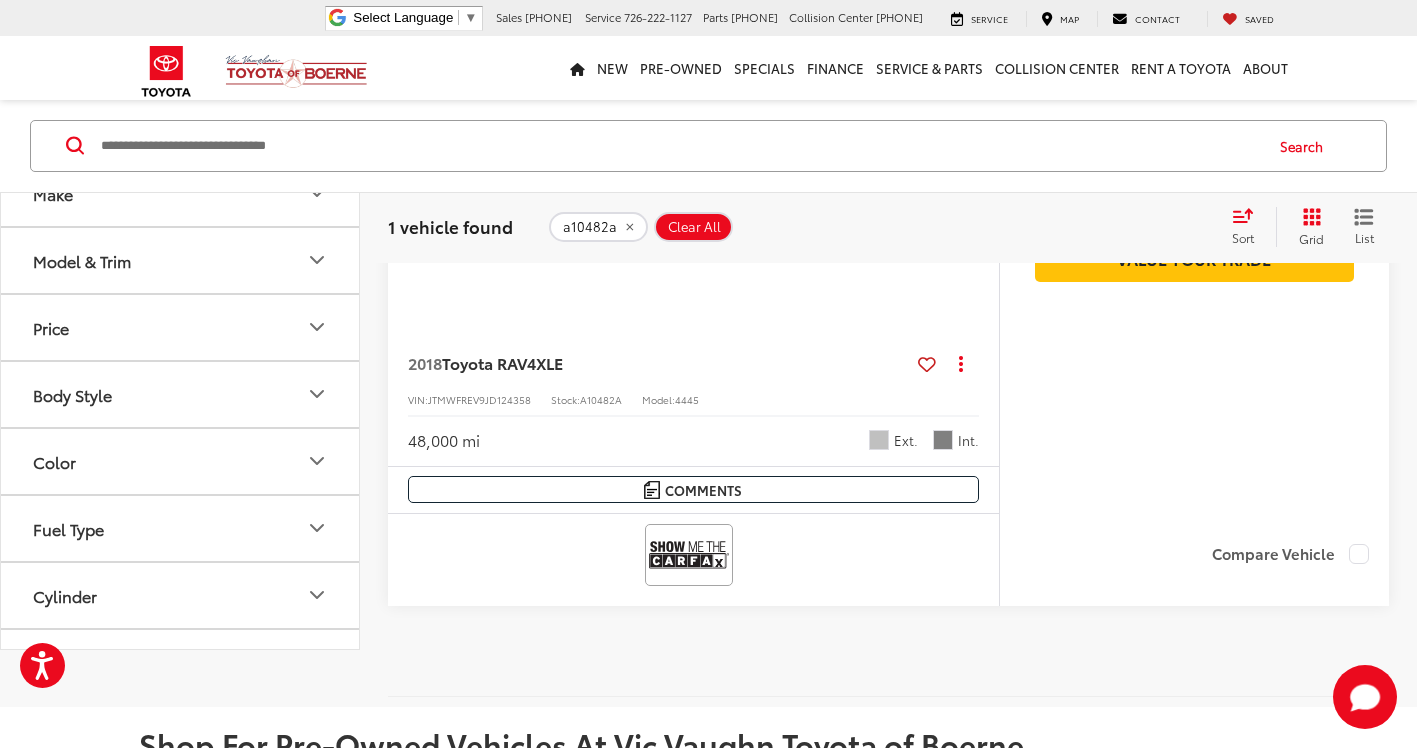 click at bounding box center [680, 146] 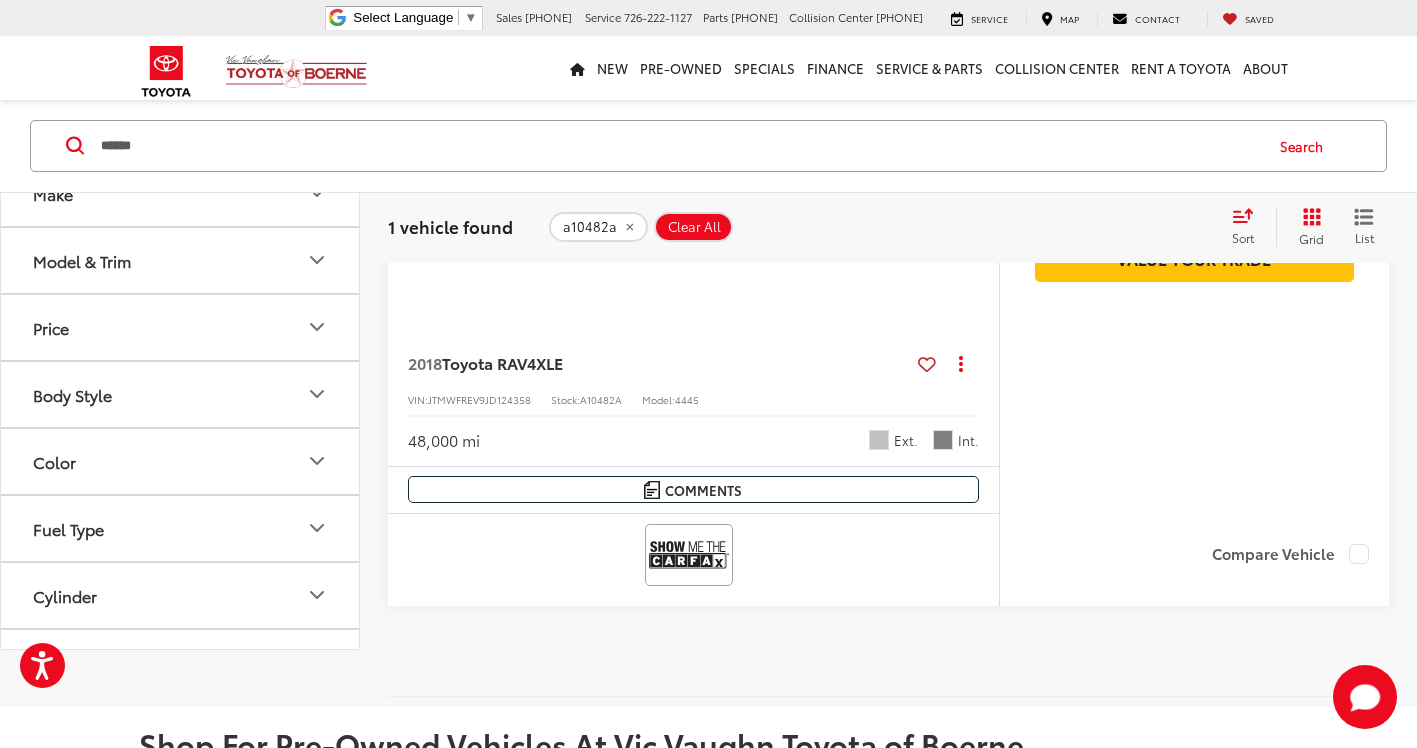 type on "******" 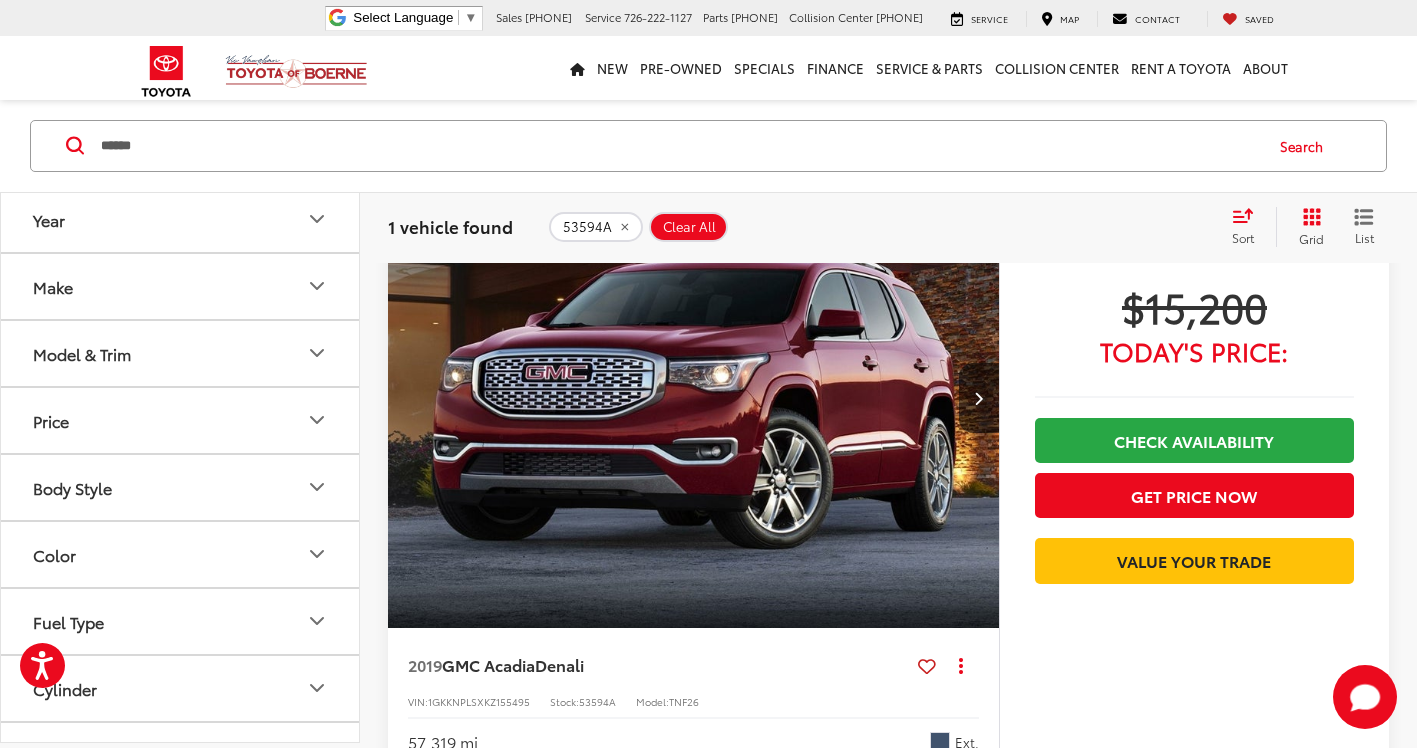 scroll, scrollTop: 301, scrollLeft: 0, axis: vertical 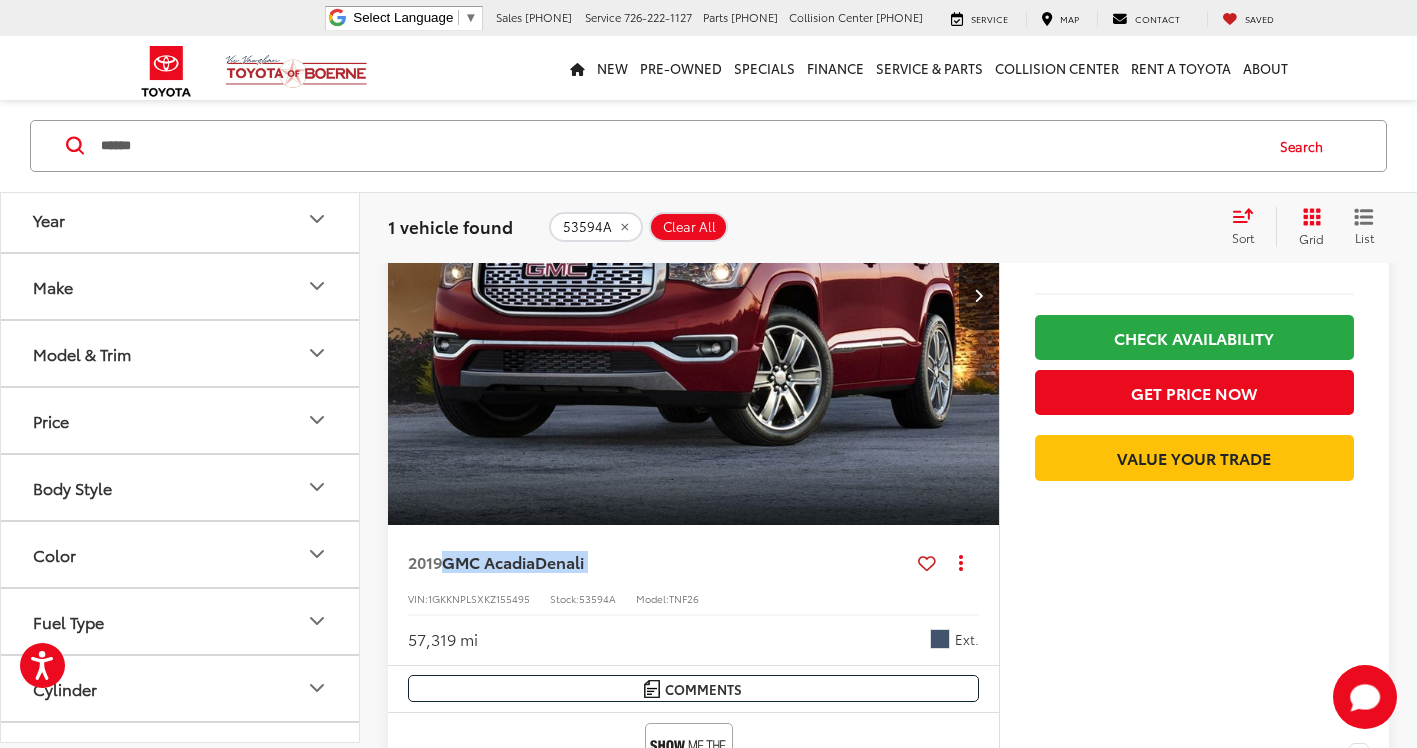 drag, startPoint x: 462, startPoint y: 577, endPoint x: 718, endPoint y: 560, distance: 256.56384 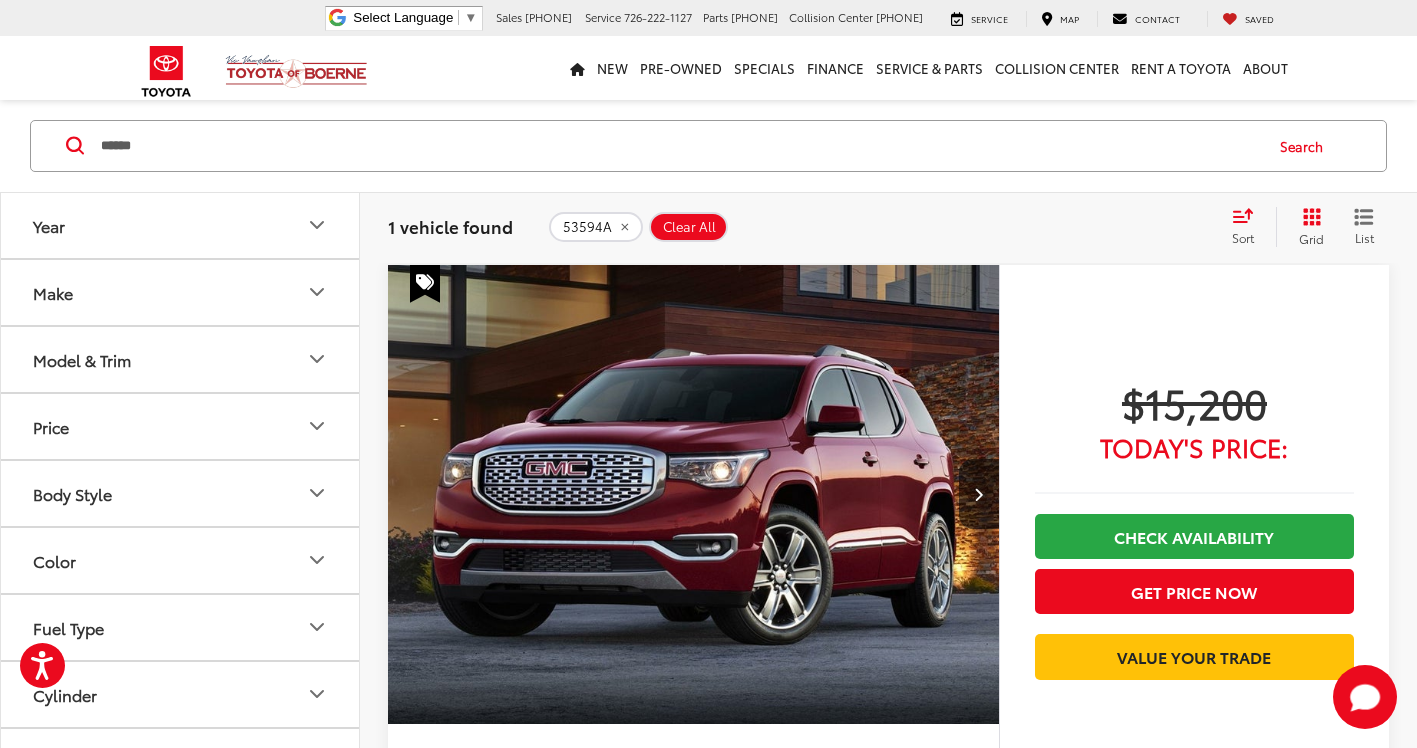 scroll, scrollTop: 101, scrollLeft: 0, axis: vertical 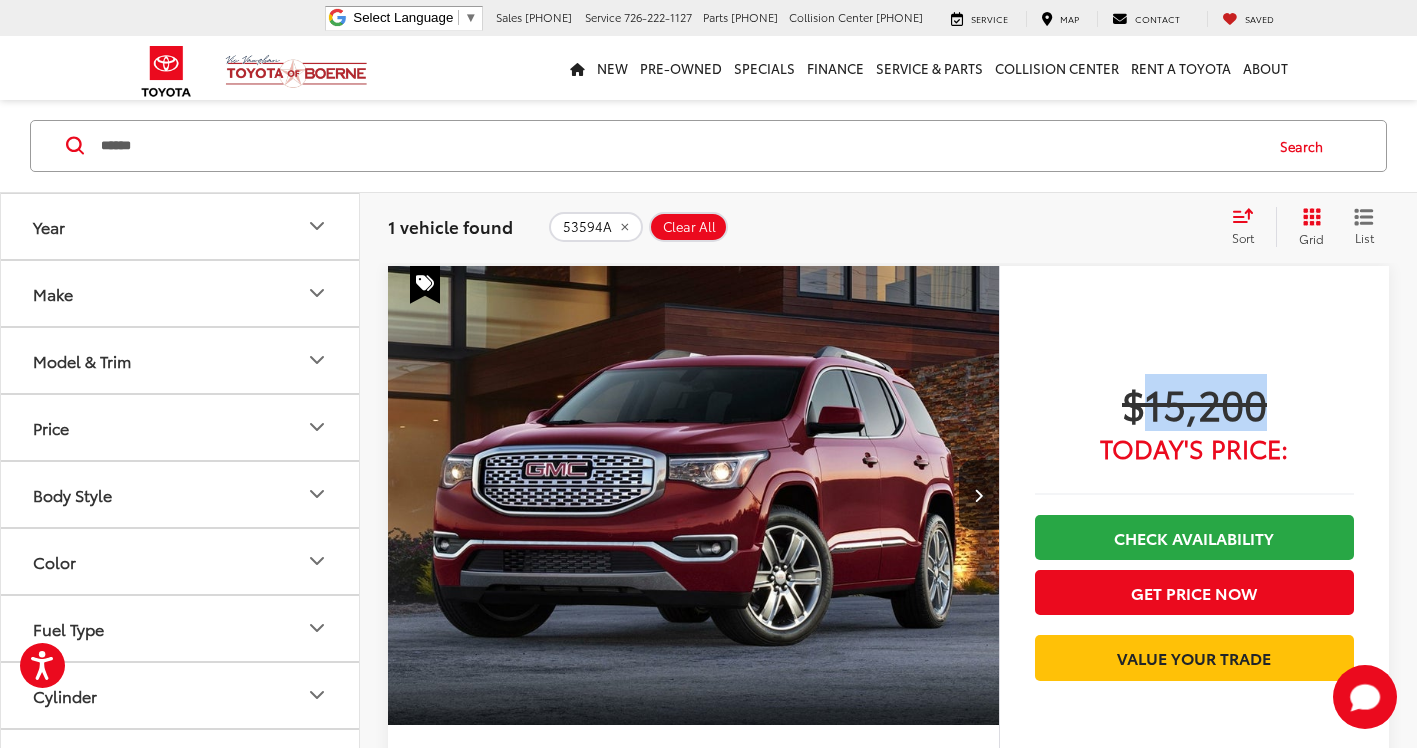 drag, startPoint x: 1147, startPoint y: 409, endPoint x: 1257, endPoint y: 411, distance: 110.01818 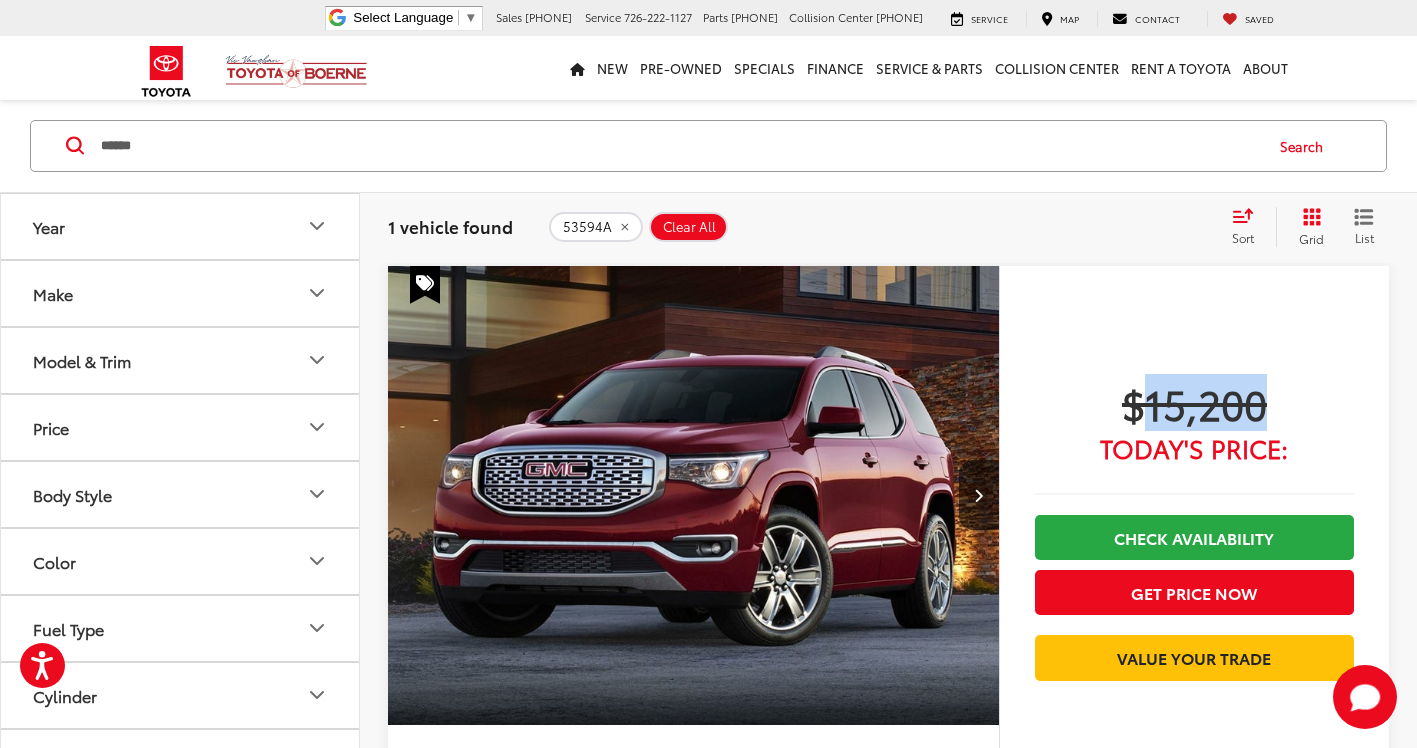 scroll, scrollTop: 401, scrollLeft: 0, axis: vertical 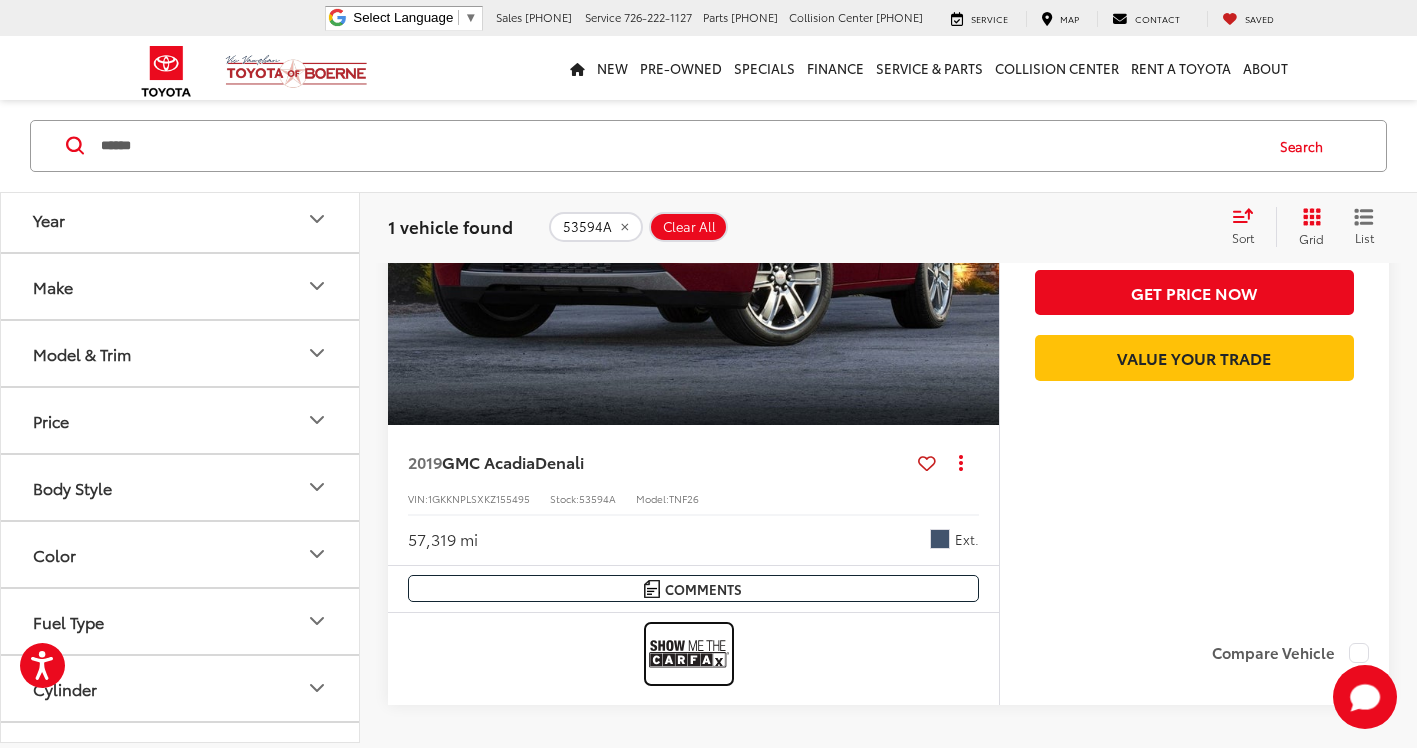 click at bounding box center [689, 653] 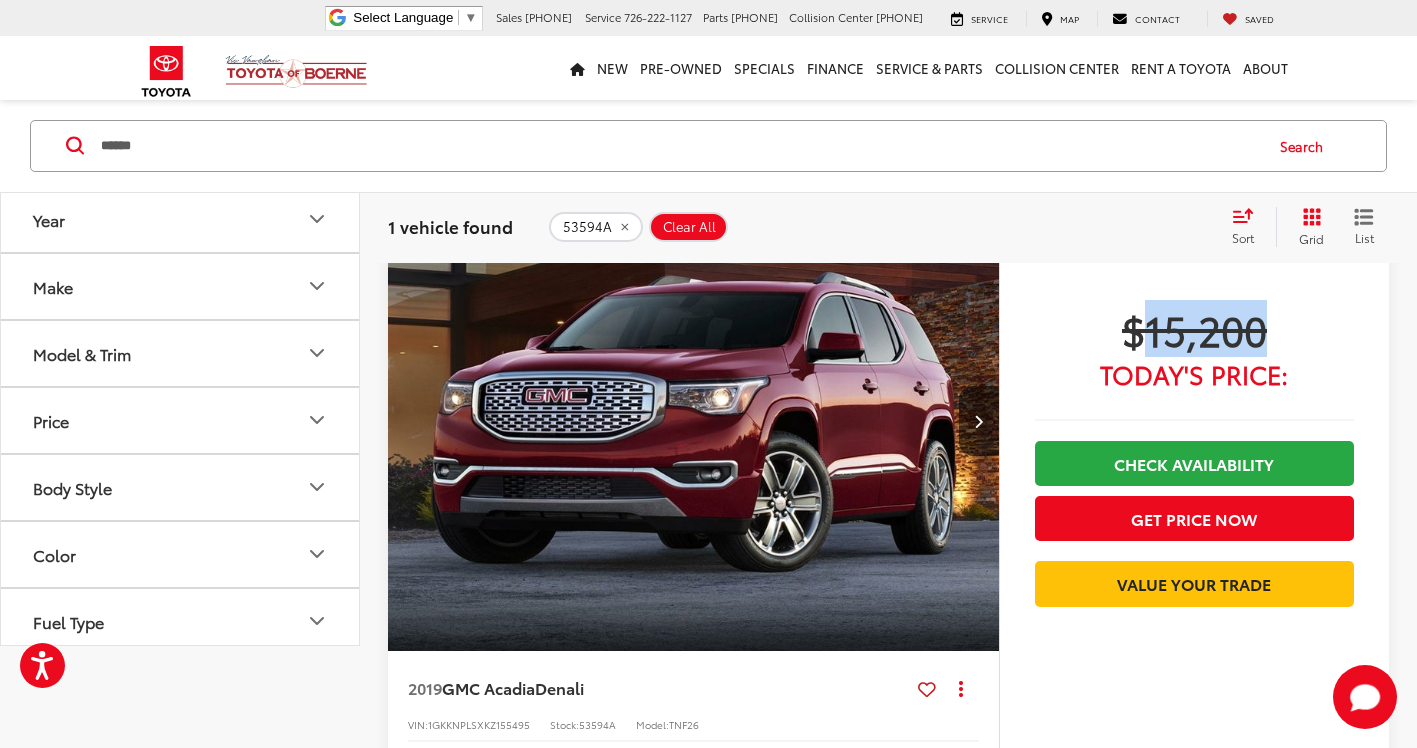 scroll, scrollTop: 0, scrollLeft: 0, axis: both 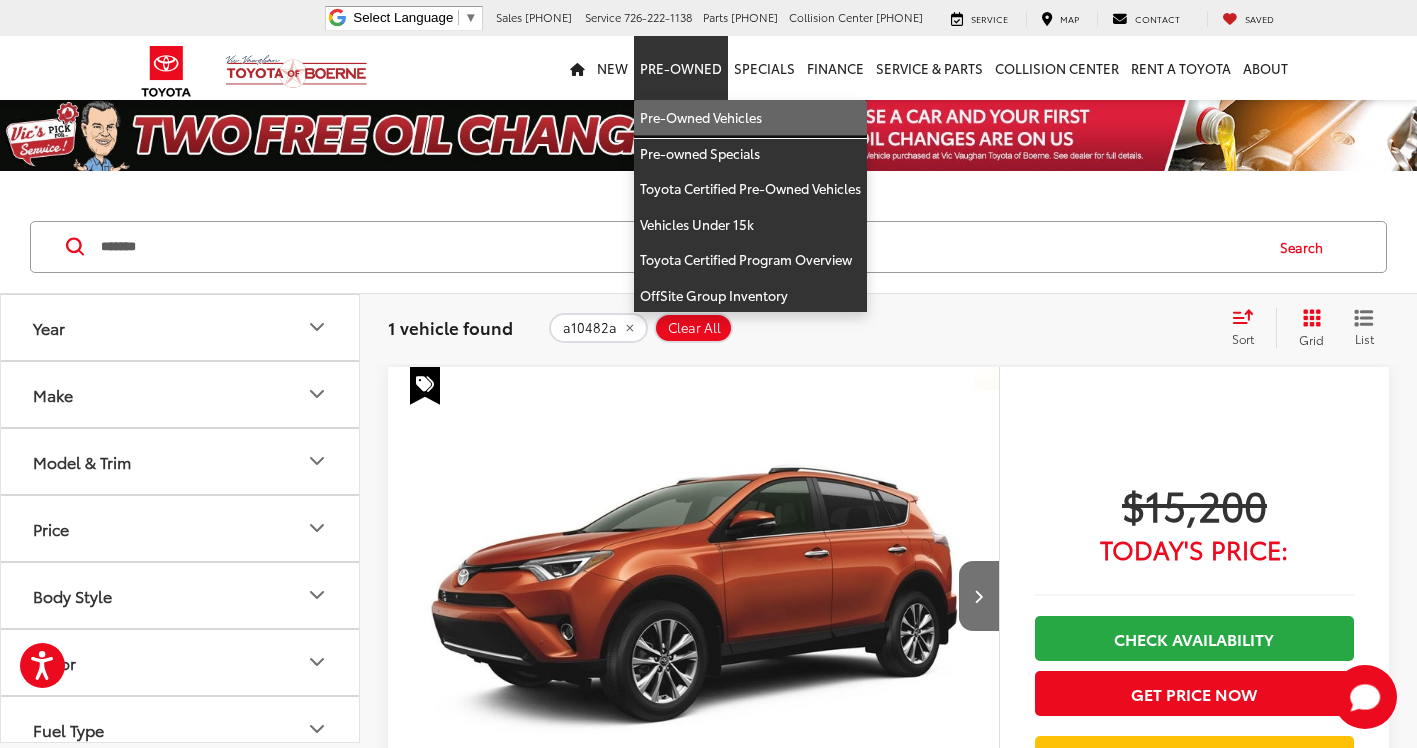 click on "Pre-Owned Vehicles" at bounding box center [750, 118] 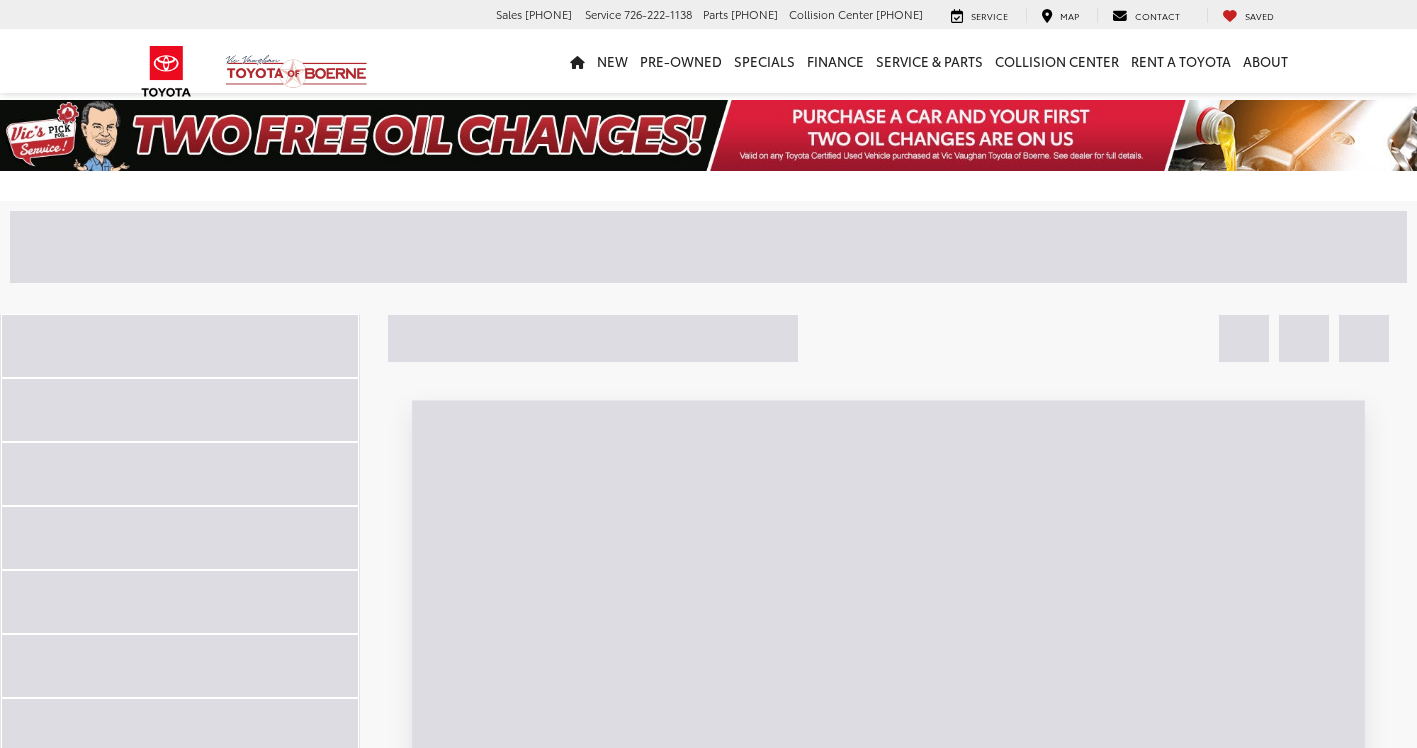 scroll, scrollTop: 0, scrollLeft: 0, axis: both 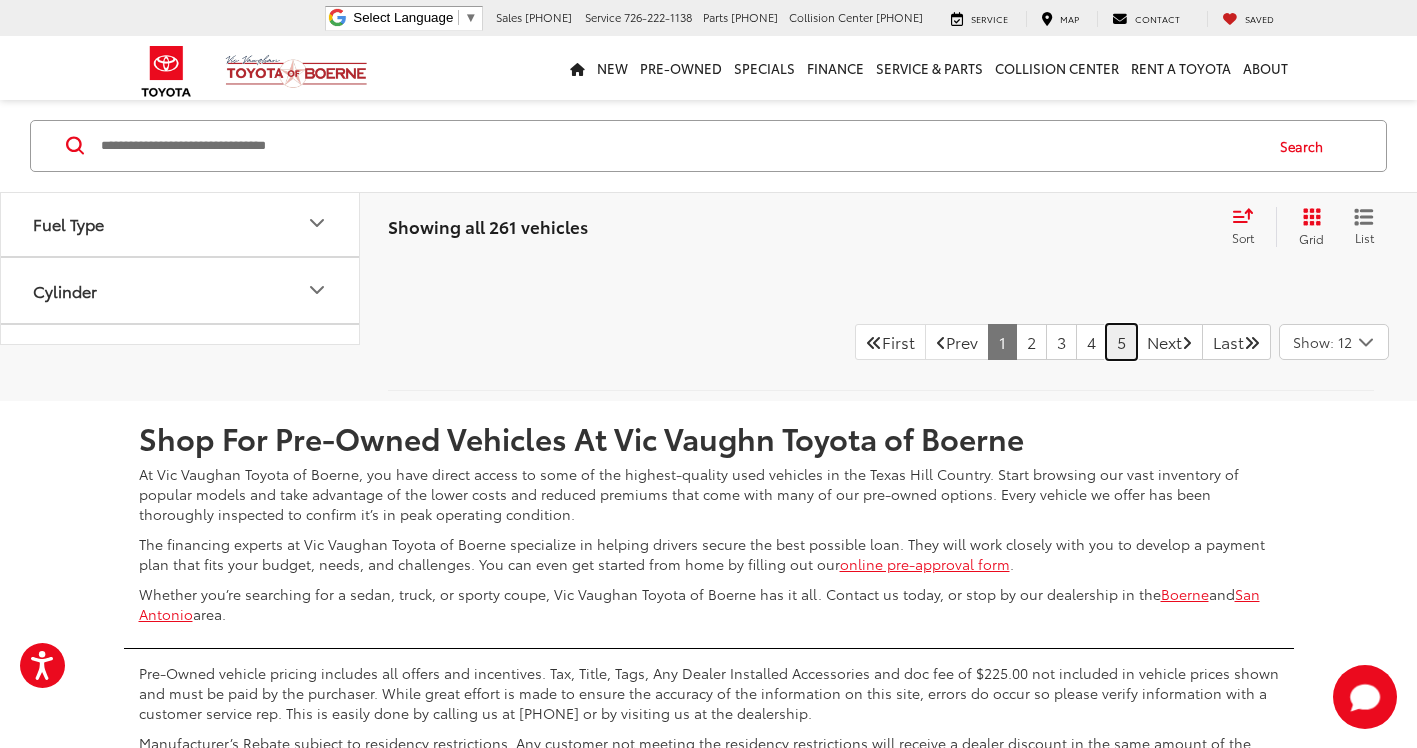 click on "5" at bounding box center (1121, 342) 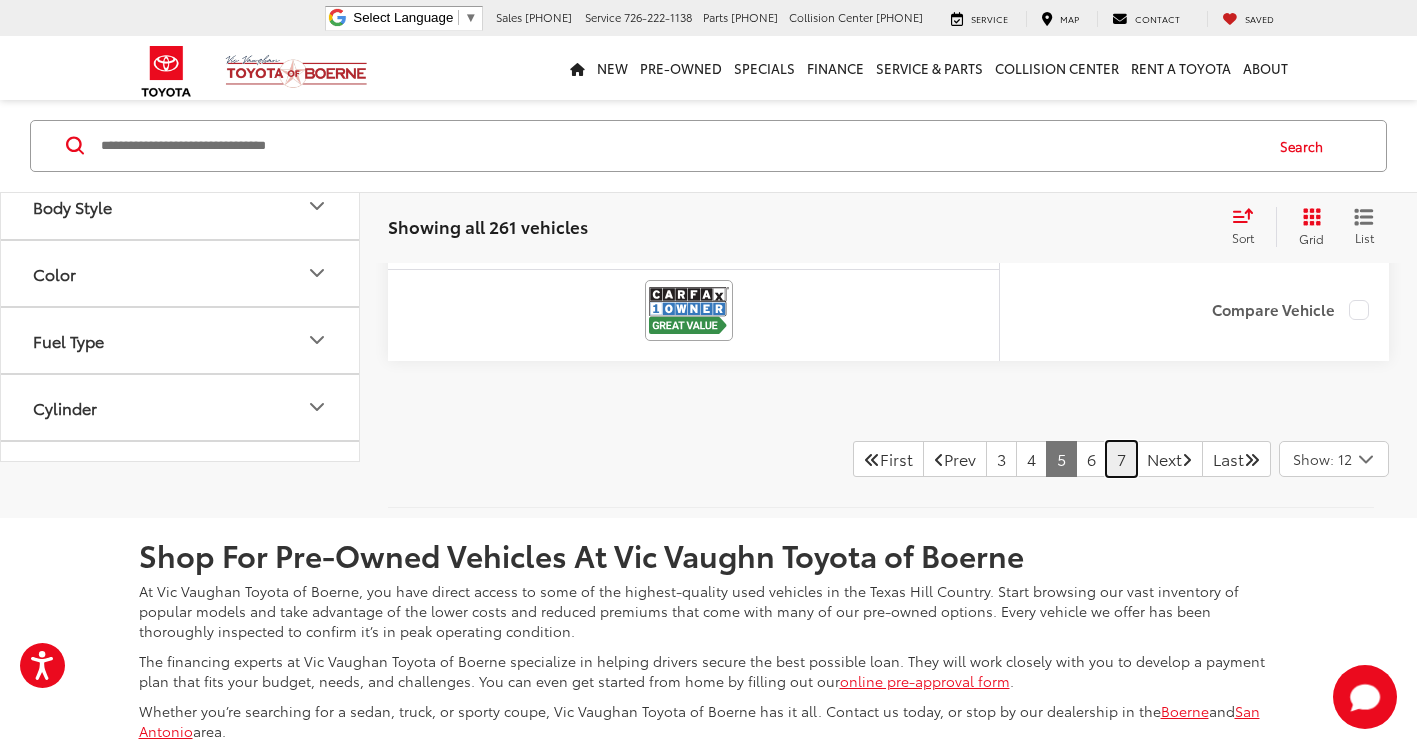 scroll, scrollTop: 9858, scrollLeft: 0, axis: vertical 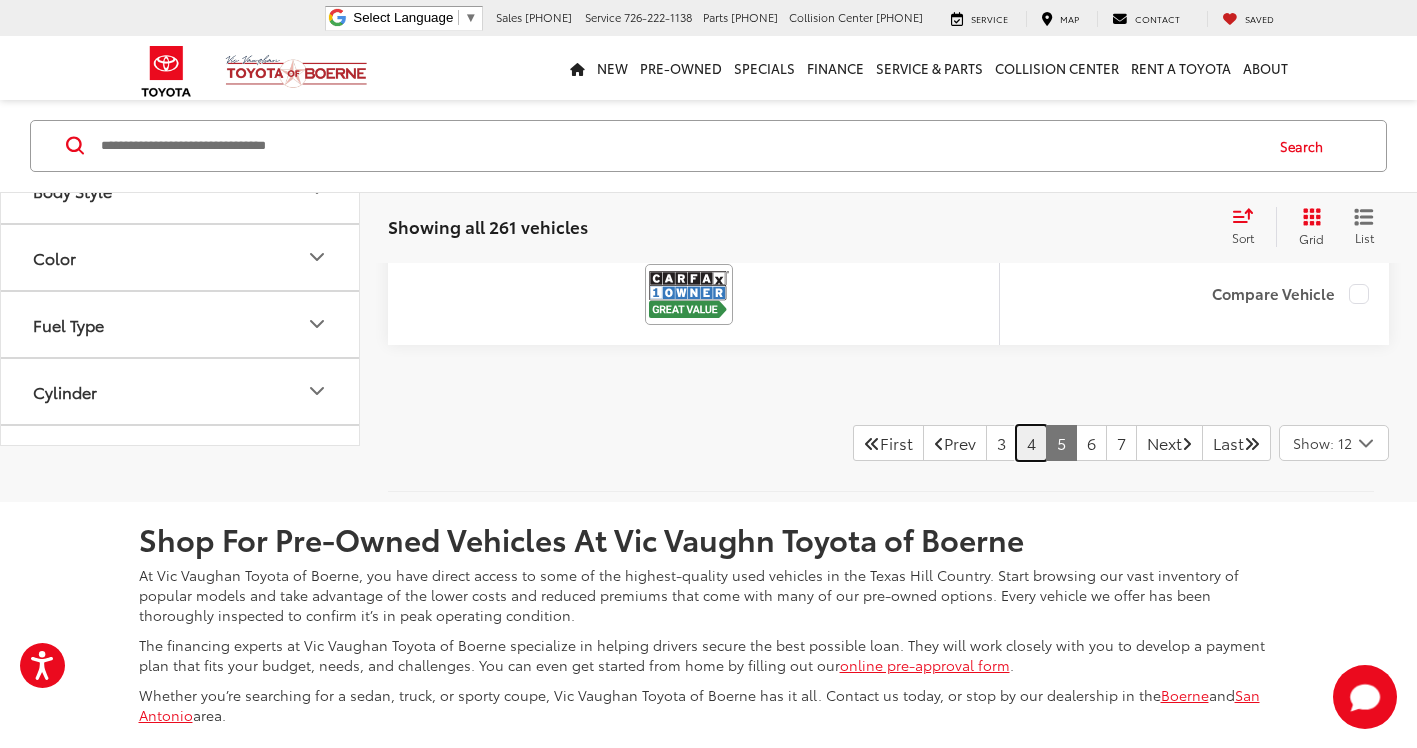 click on "4" at bounding box center [1031, 443] 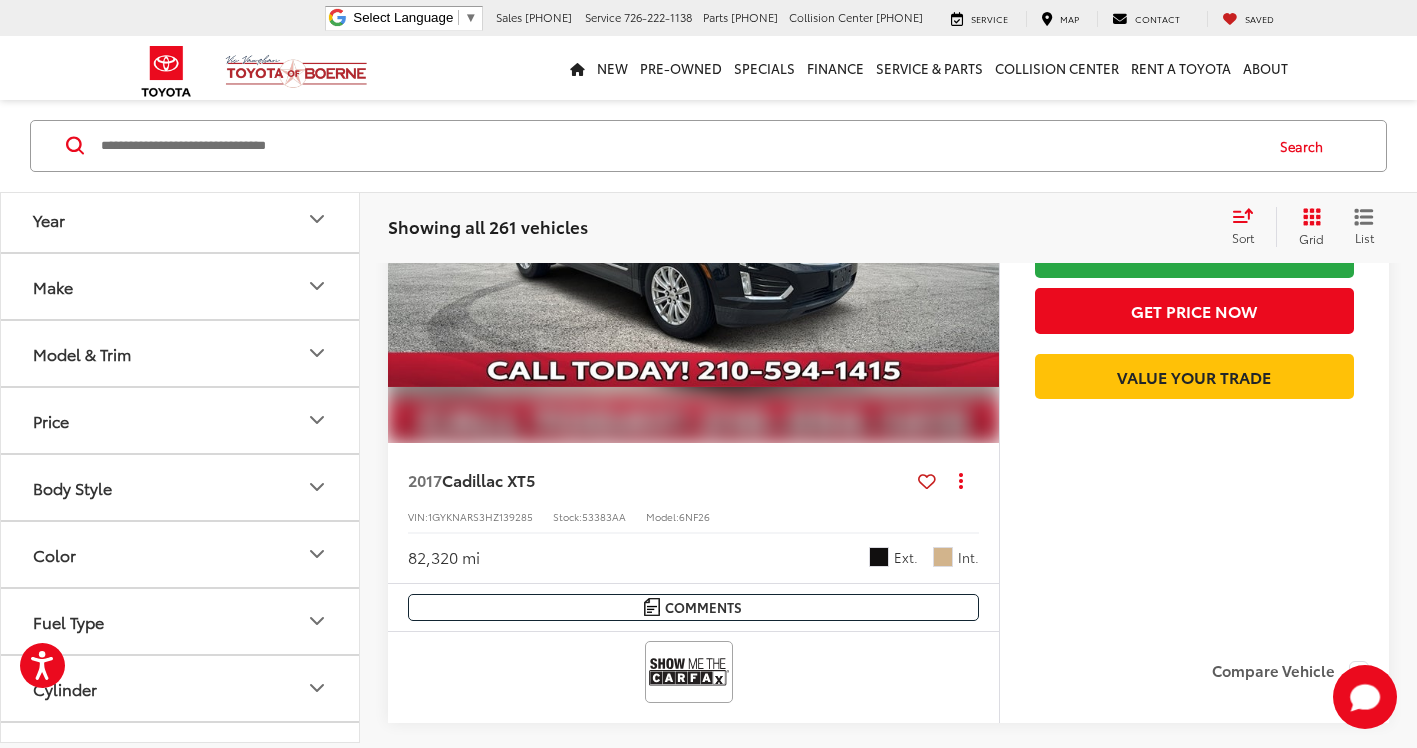scroll, scrollTop: 5200, scrollLeft: 0, axis: vertical 